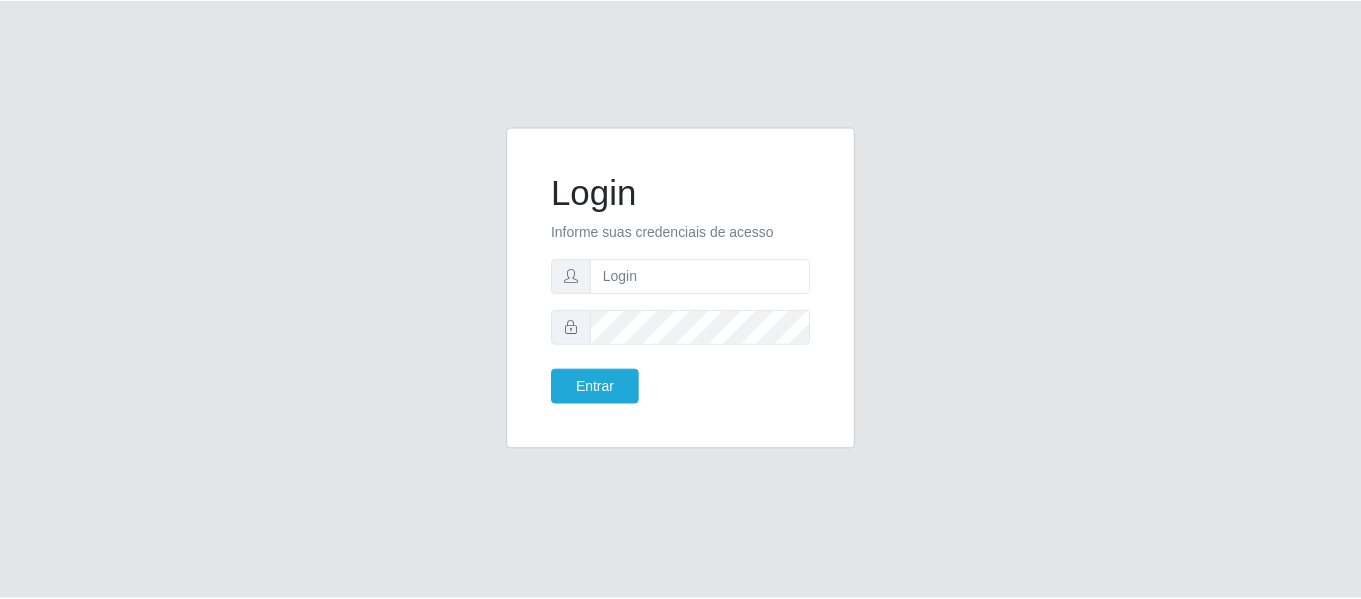 scroll, scrollTop: 0, scrollLeft: 0, axis: both 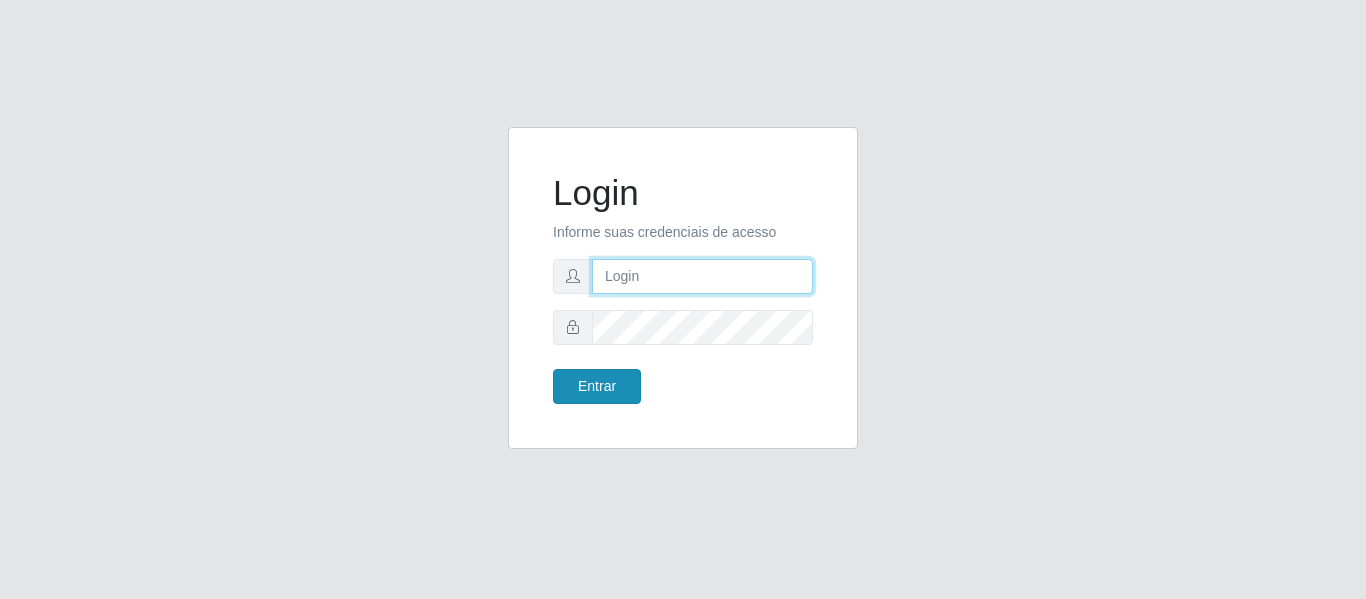 type on "[EMAIL]" 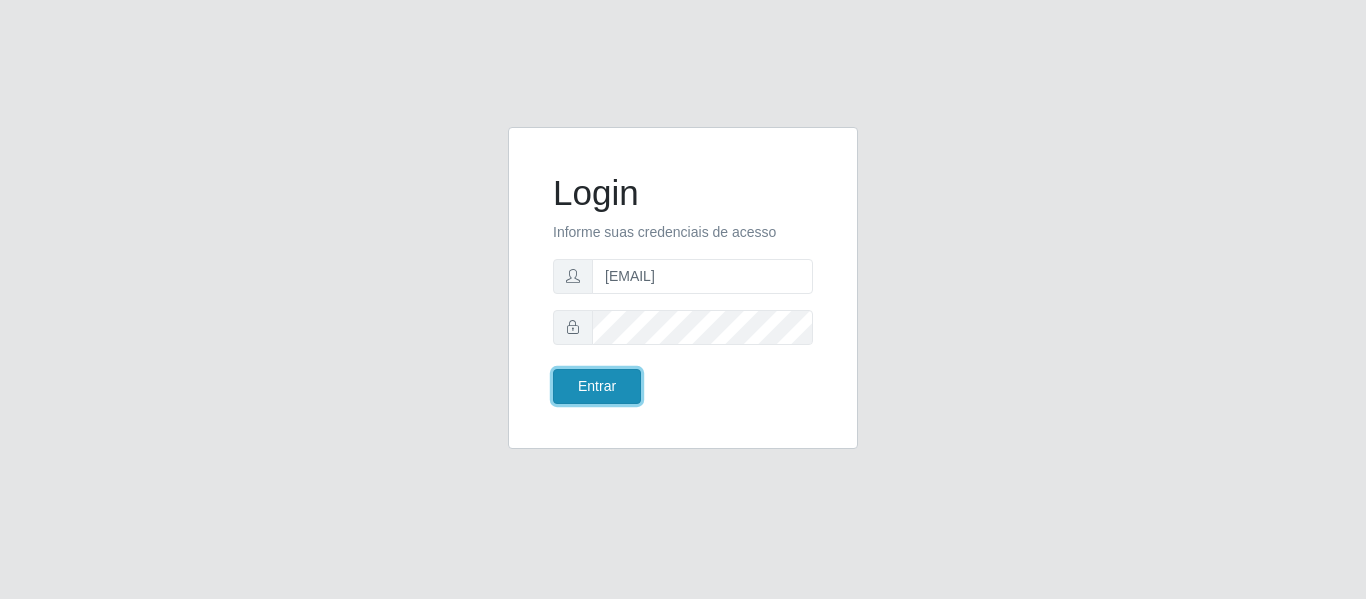 click on "Entrar" at bounding box center (597, 386) 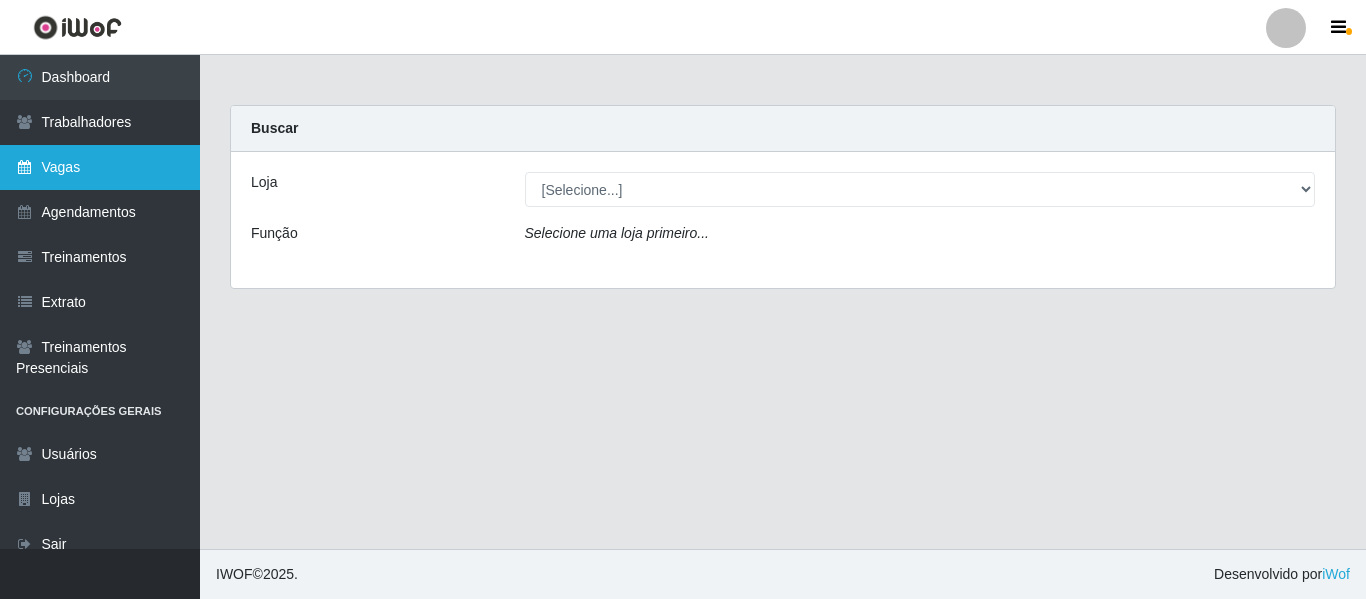 click on "Vagas" at bounding box center [100, 167] 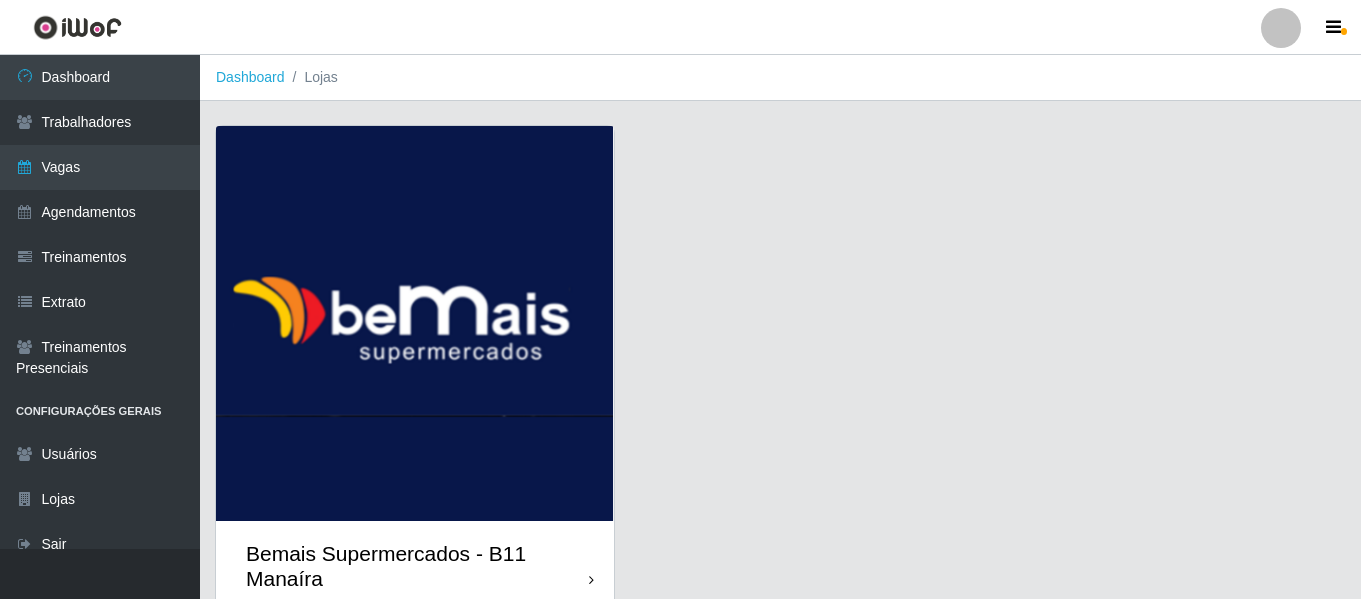 click at bounding box center [415, 323] 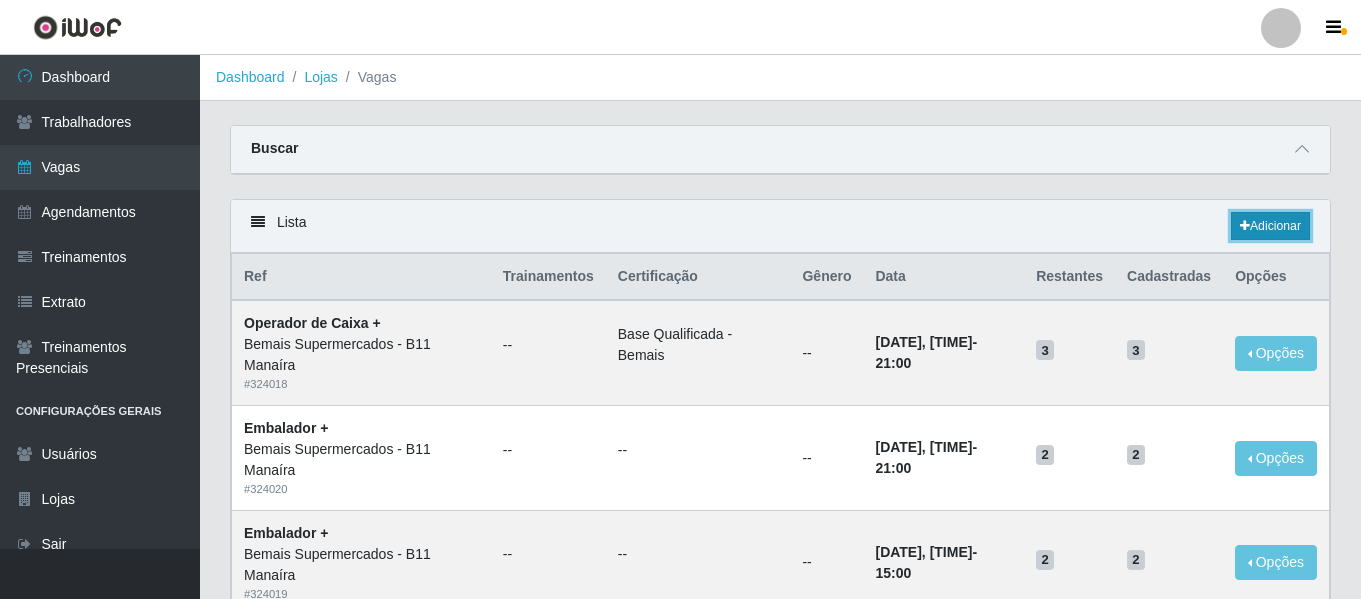 click on "Adicionar" at bounding box center [1270, 226] 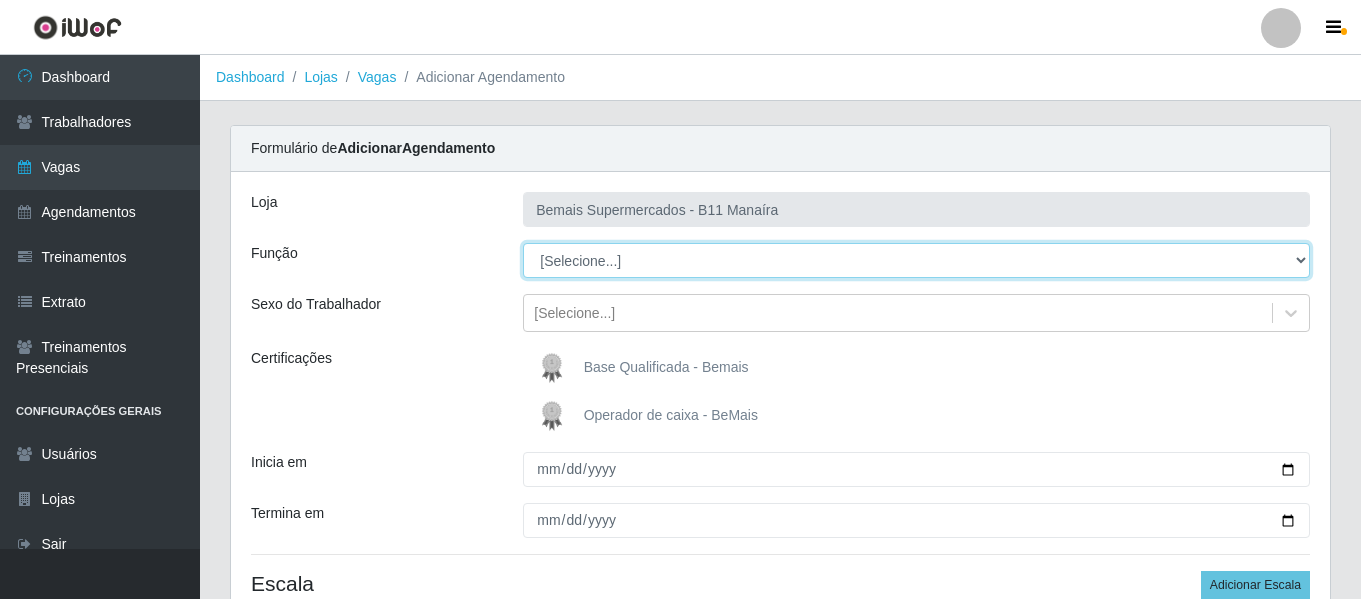 click on "[Selecione...] ASG ASG + ASG ++ Auxiliar de Estacionamento Auxiliar de Estacionamento + Auxiliar de Estacionamento ++ Auxiliar de Estoque Auxiliar de Estoque + Auxiliar de Estoque ++ Balconista de Açougue  Balconista de Açougue + Balconista de Açougue ++ Balconista de Frios Balconista de Frios + Balconista de Frios ++ Balconista de Padaria  Balconista de Padaria + Balconista de Padaria ++ Embalador Embalador + Embalador ++ Operador de Caixa Operador de Caixa + Operador de Caixa ++ Repositor  Repositor + Repositor ++ Repositor de Frios Repositor de Frios + Repositor de Frios ++ Repositor de Hortifruti Repositor de Hortifruti + Repositor de Hortifruti ++" at bounding box center [916, 260] 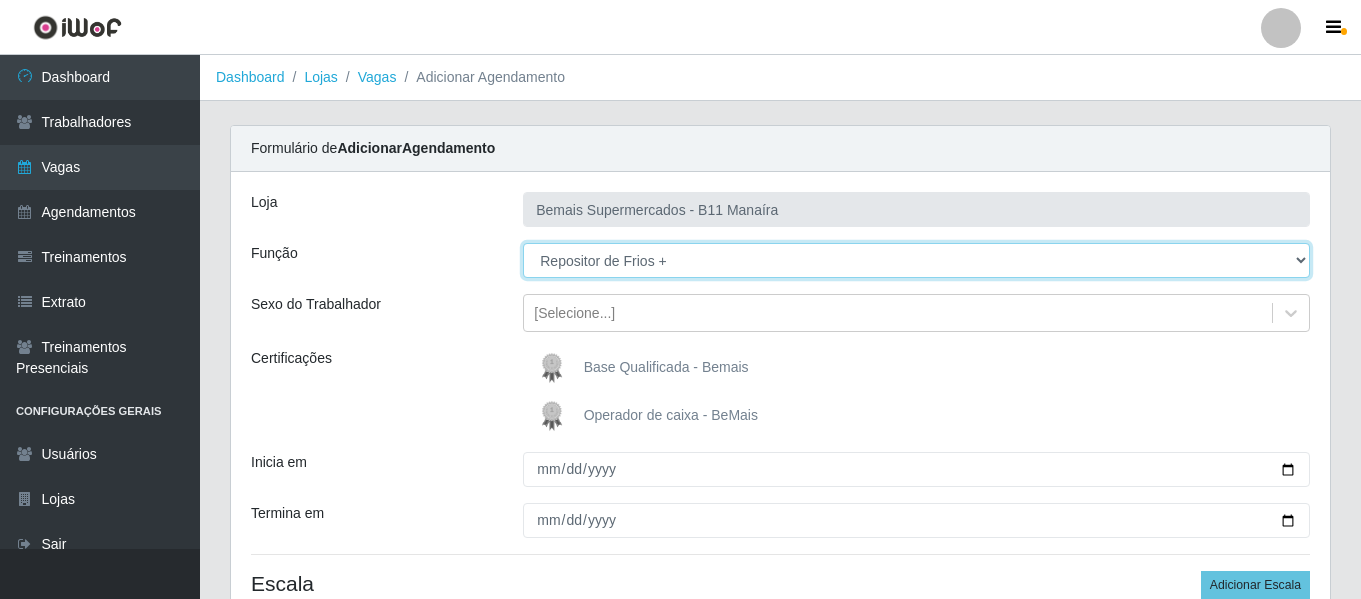 click on "[Selecione...] ASG ASG + ASG ++ Auxiliar de Estacionamento Auxiliar de Estacionamento + Auxiliar de Estacionamento ++ Auxiliar de Estoque Auxiliar de Estoque + Auxiliar de Estoque ++ Balconista de Açougue  Balconista de Açougue + Balconista de Açougue ++ Balconista de Frios Balconista de Frios + Balconista de Frios ++ Balconista de Padaria  Balconista de Padaria + Balconista de Padaria ++ Embalador Embalador + Embalador ++ Operador de Caixa Operador de Caixa + Operador de Caixa ++ Repositor  Repositor + Repositor ++ Repositor de Frios Repositor de Frios + Repositor de Frios ++ Repositor de Hortifruti Repositor de Hortifruti + Repositor de Hortifruti ++" at bounding box center (916, 260) 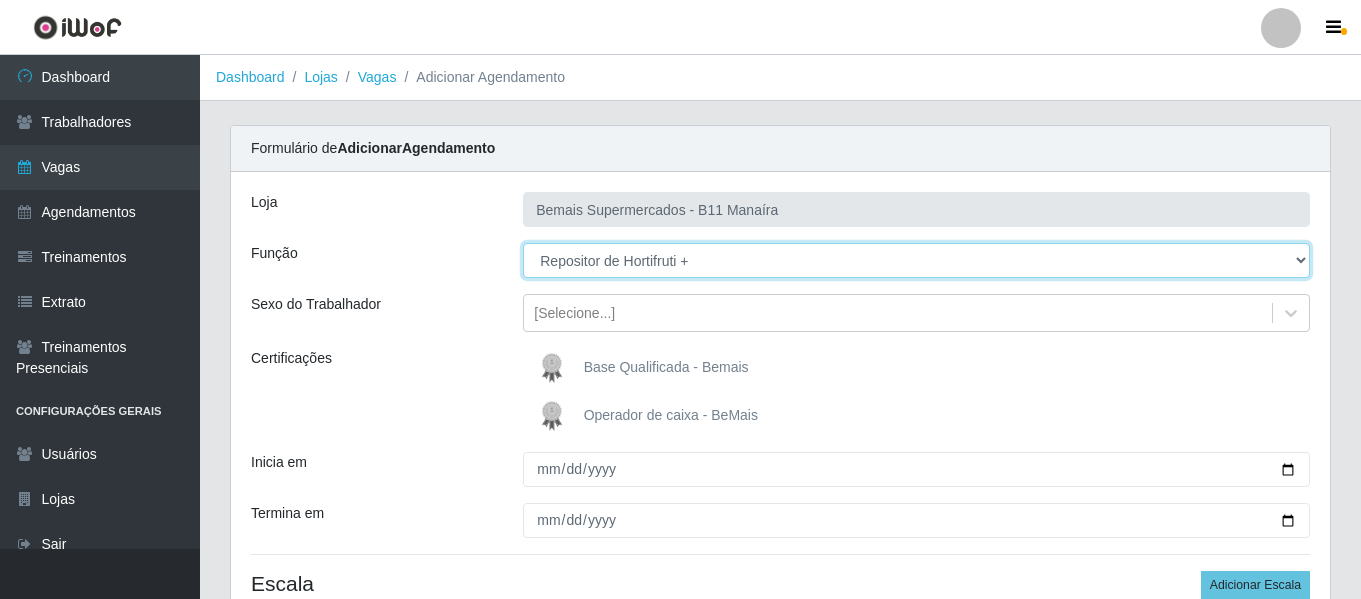 click on "[Selecione...] ASG ASG + ASG ++ Auxiliar de Estacionamento Auxiliar de Estacionamento + Auxiliar de Estacionamento ++ Auxiliar de Estoque Auxiliar de Estoque + Auxiliar de Estoque ++ Balconista de Açougue  Balconista de Açougue + Balconista de Açougue ++ Balconista de Frios Balconista de Frios + Balconista de Frios ++ Balconista de Padaria  Balconista de Padaria + Balconista de Padaria ++ Embalador Embalador + Embalador ++ Operador de Caixa Operador de Caixa + Operador de Caixa ++ Repositor  Repositor + Repositor ++ Repositor de Frios Repositor de Frios + Repositor de Frios ++ Repositor de Hortifruti Repositor de Hortifruti + Repositor de Hortifruti ++" at bounding box center [916, 260] 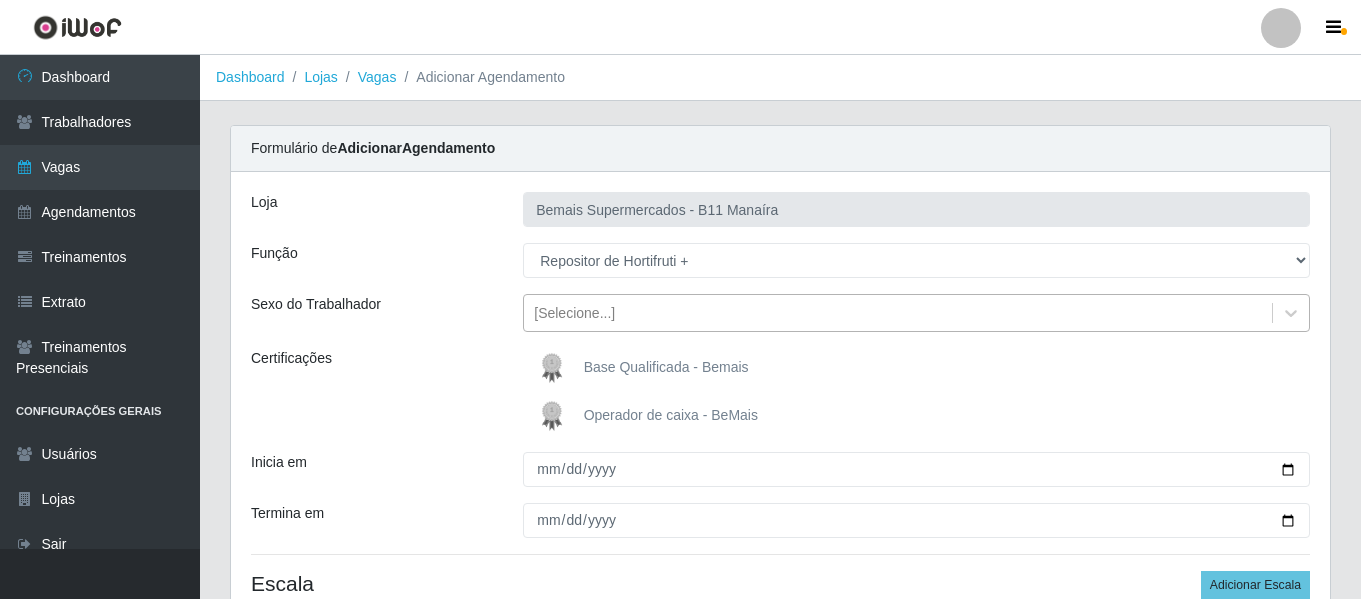 click on "[Selecione...]" at bounding box center [574, 313] 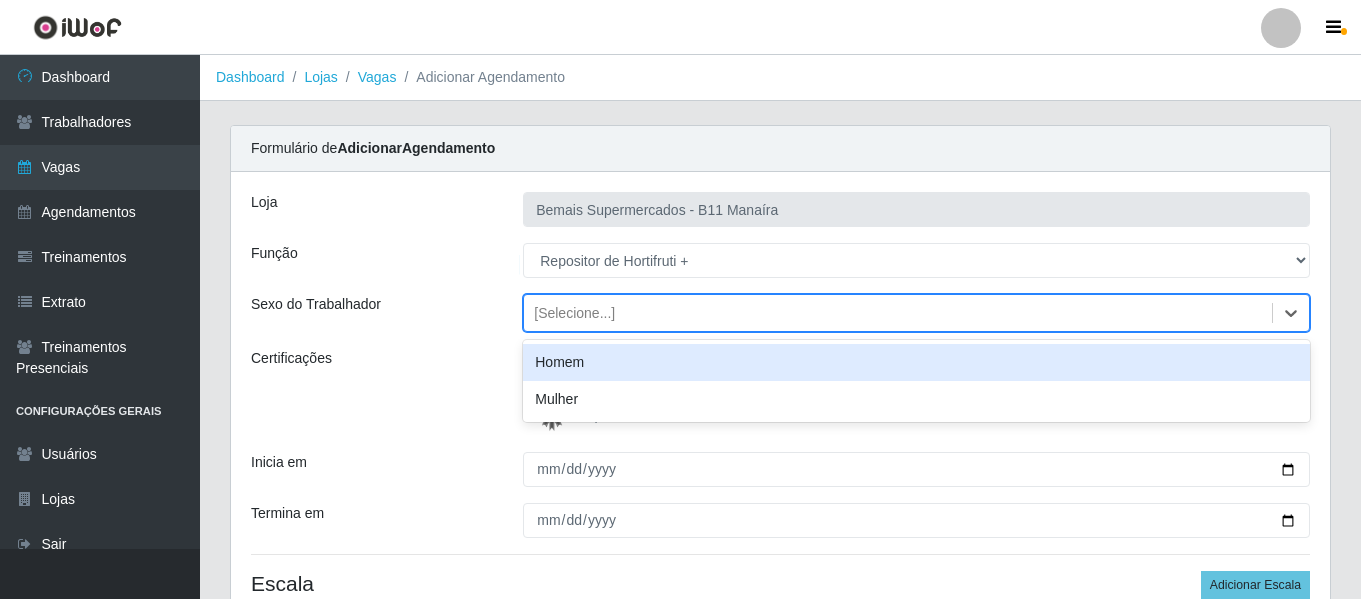 click on "Homem" at bounding box center [916, 362] 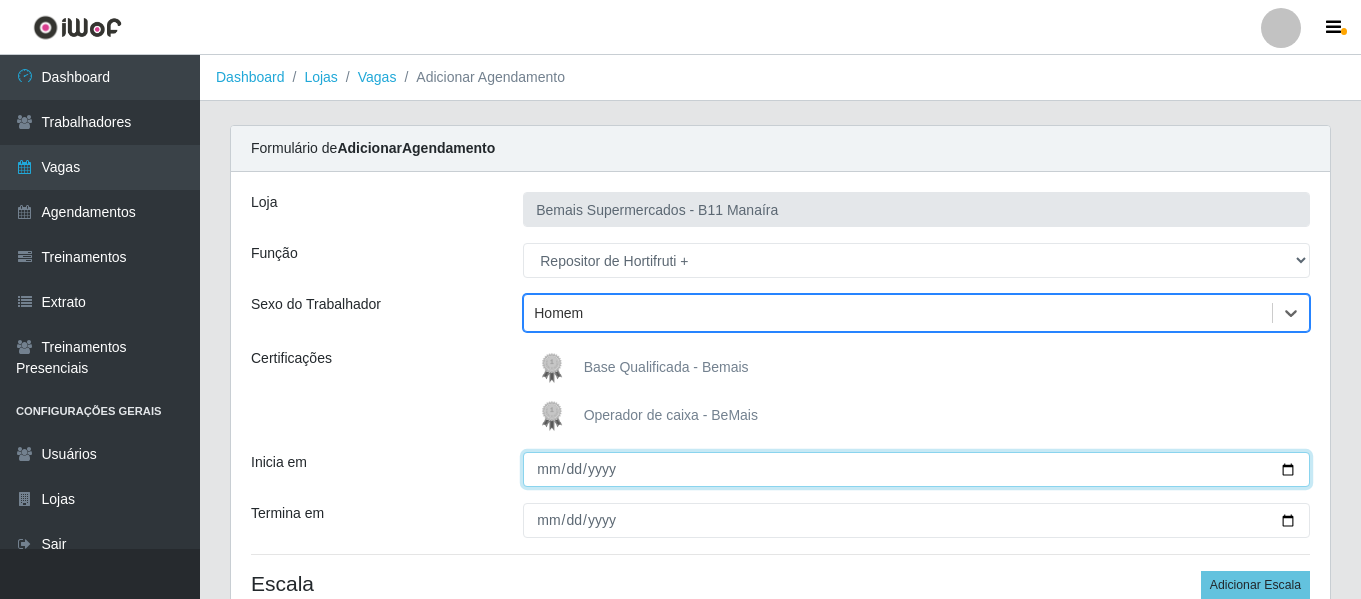 click on "Inicia em" at bounding box center [916, 469] 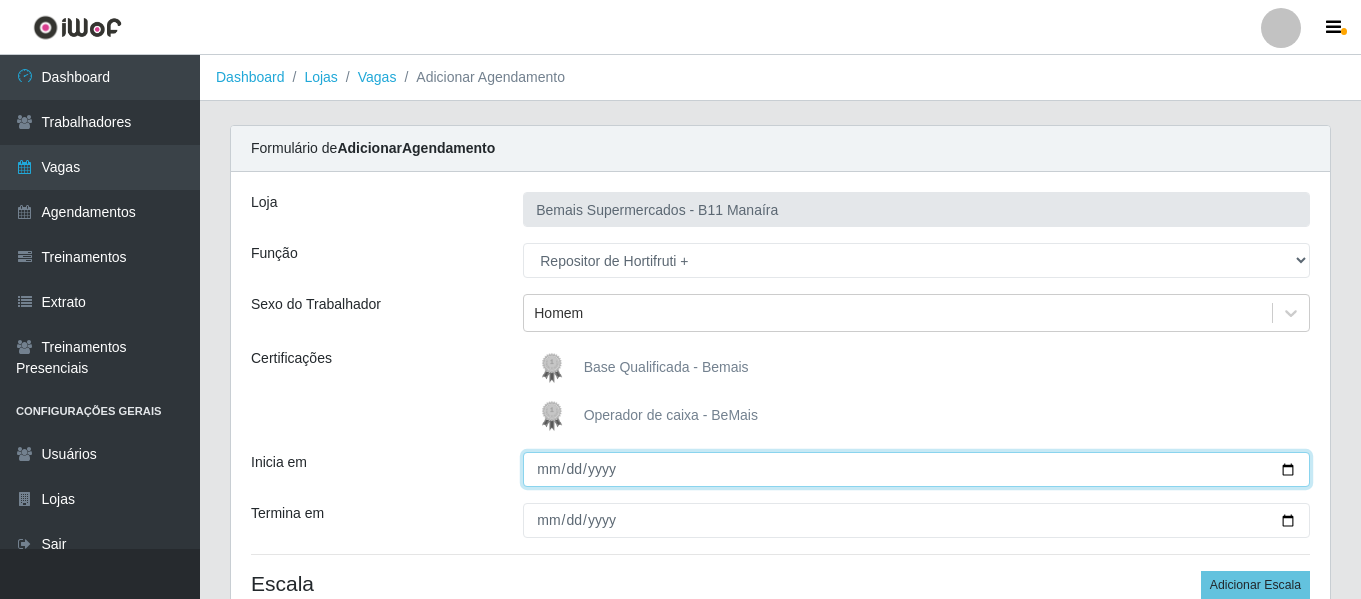 type on "[DATE]" 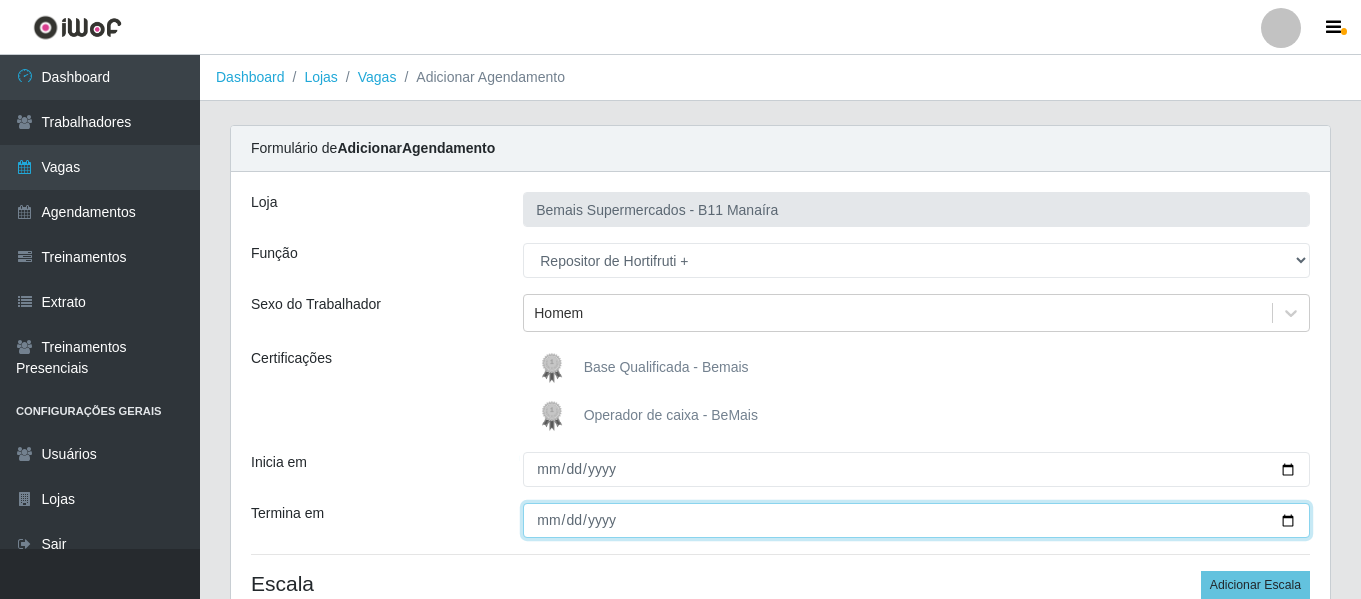 click on "Termina em" at bounding box center [916, 520] 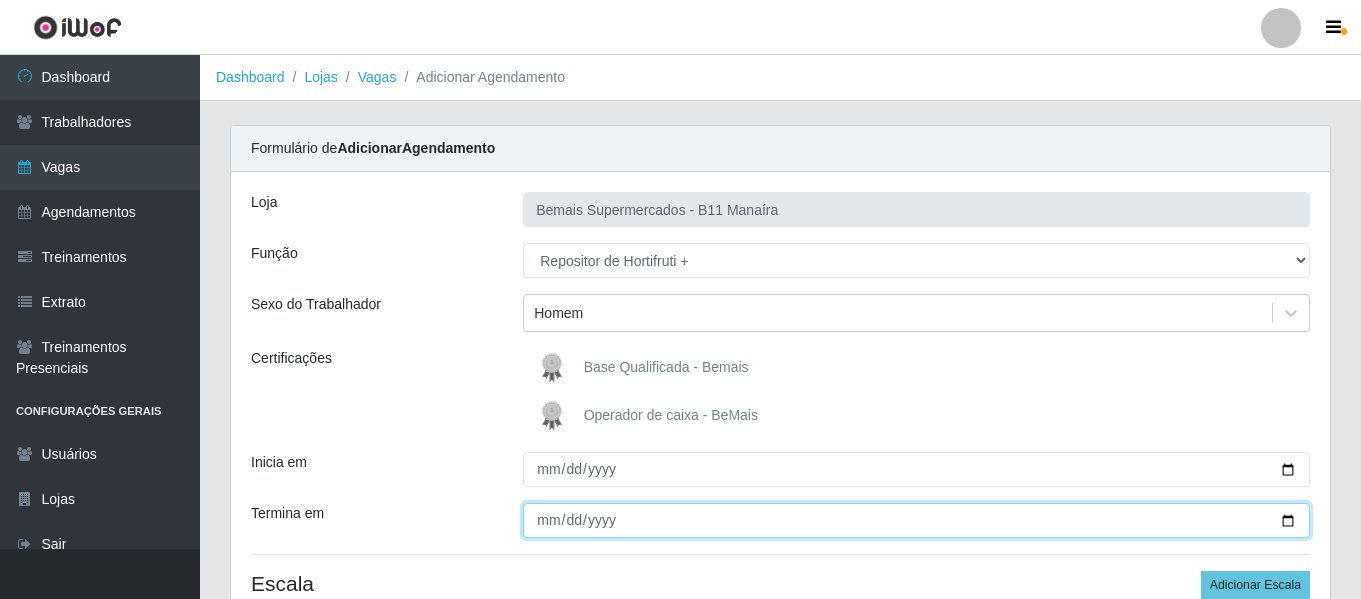 type on "[DATE]" 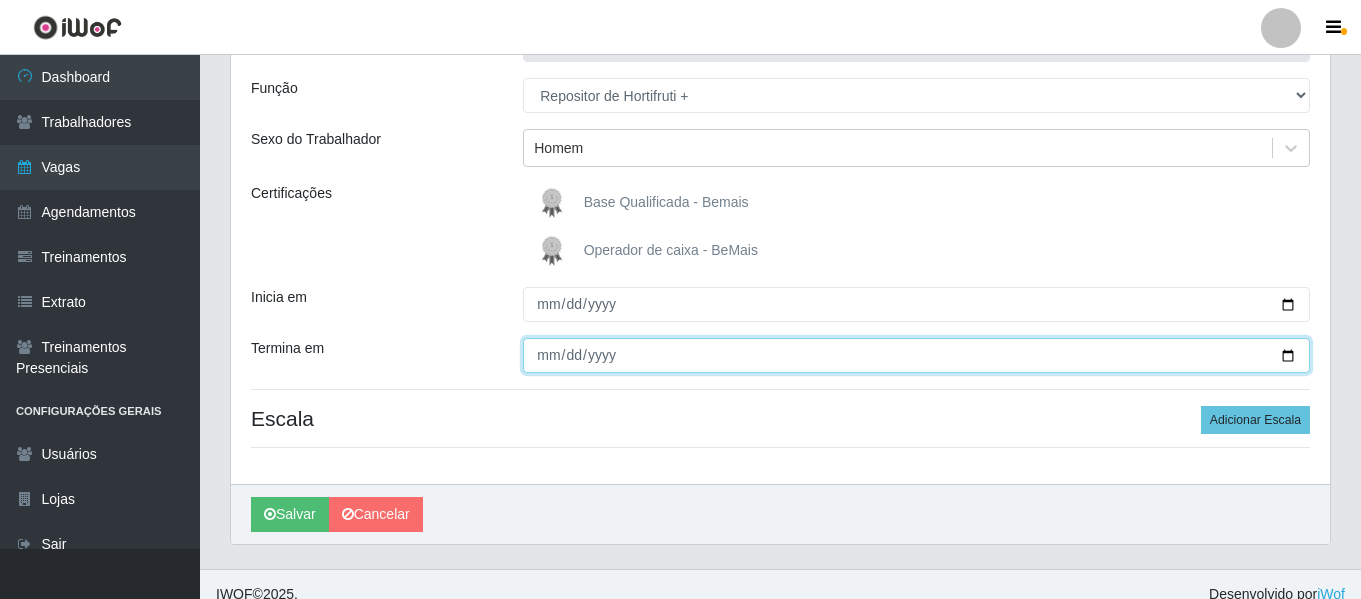 scroll, scrollTop: 185, scrollLeft: 0, axis: vertical 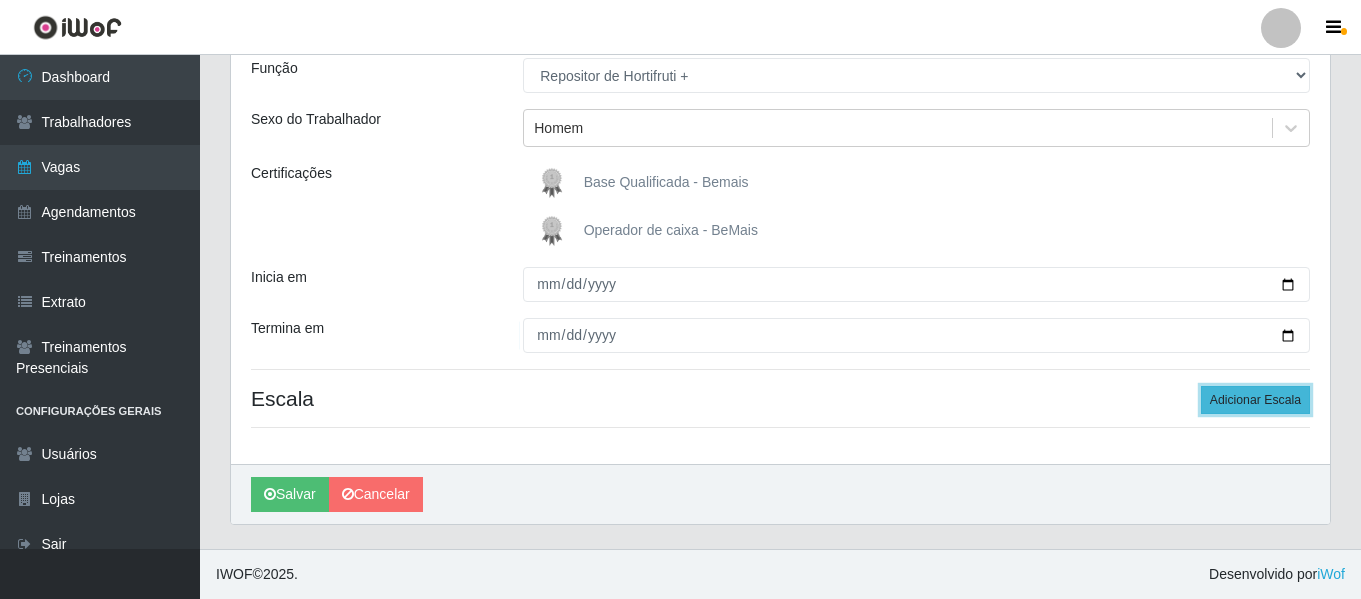 click on "Adicionar Escala" at bounding box center (1255, 400) 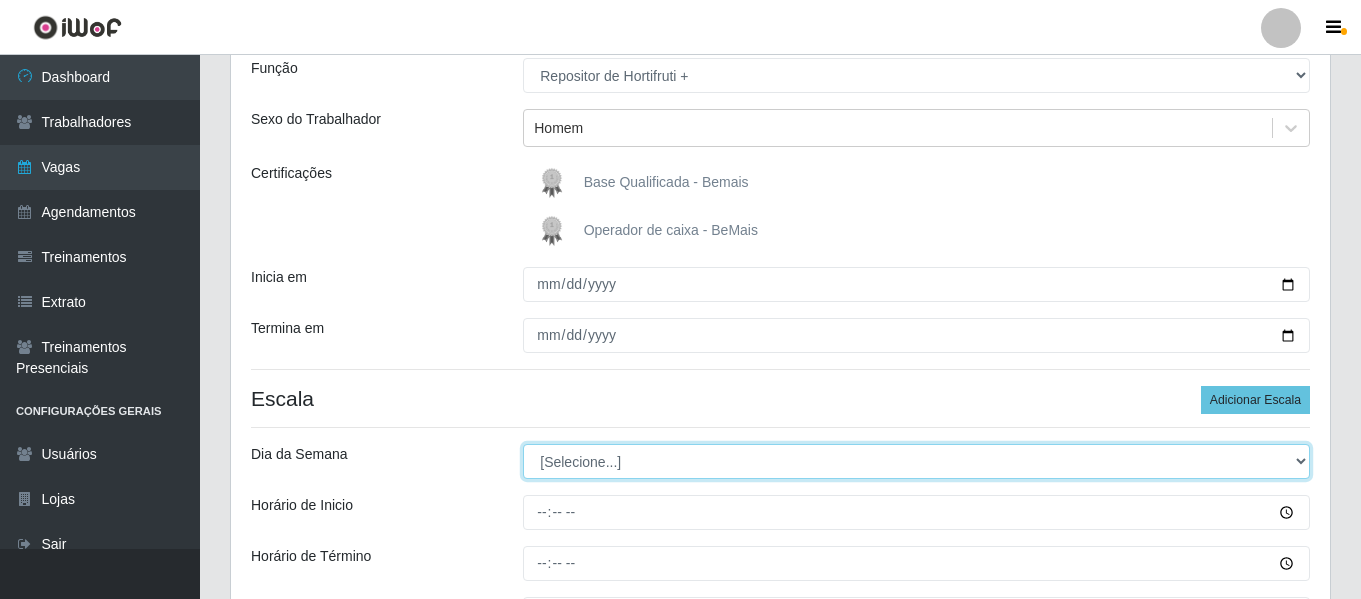 click on "[Selecione...] Segunda Terça Quarta Quinta Sexta Sábado Domingo" at bounding box center [916, 461] 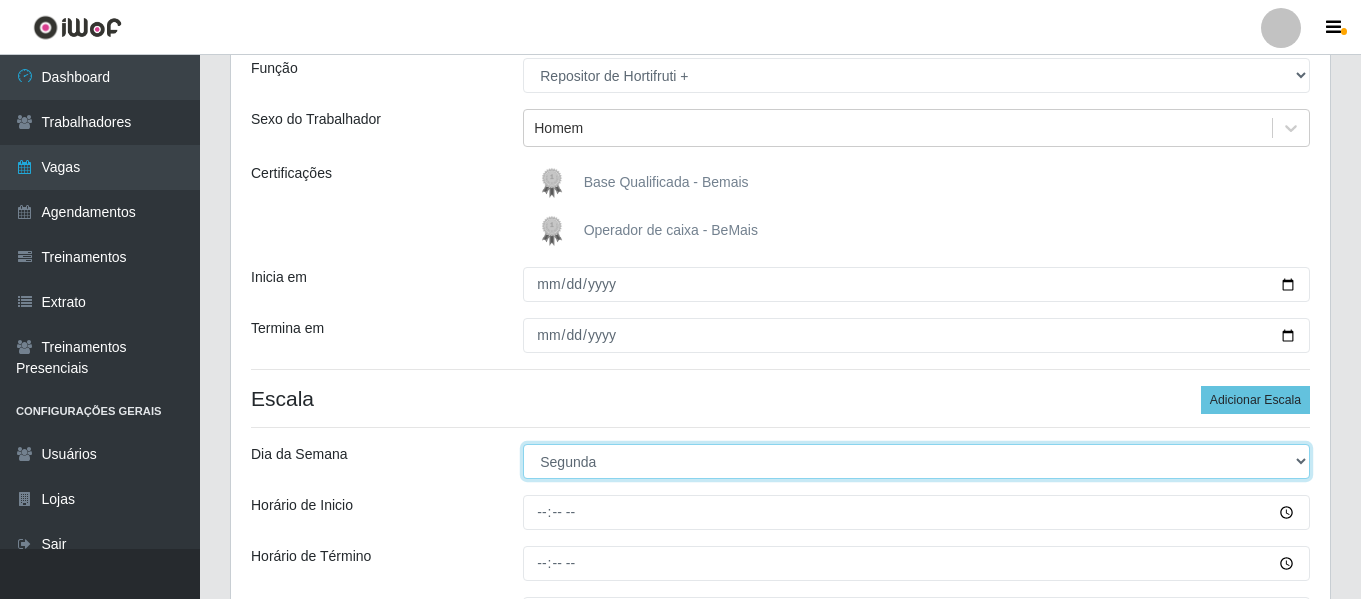 click on "[Selecione...] Segunda Terça Quarta Quinta Sexta Sábado Domingo" at bounding box center (916, 461) 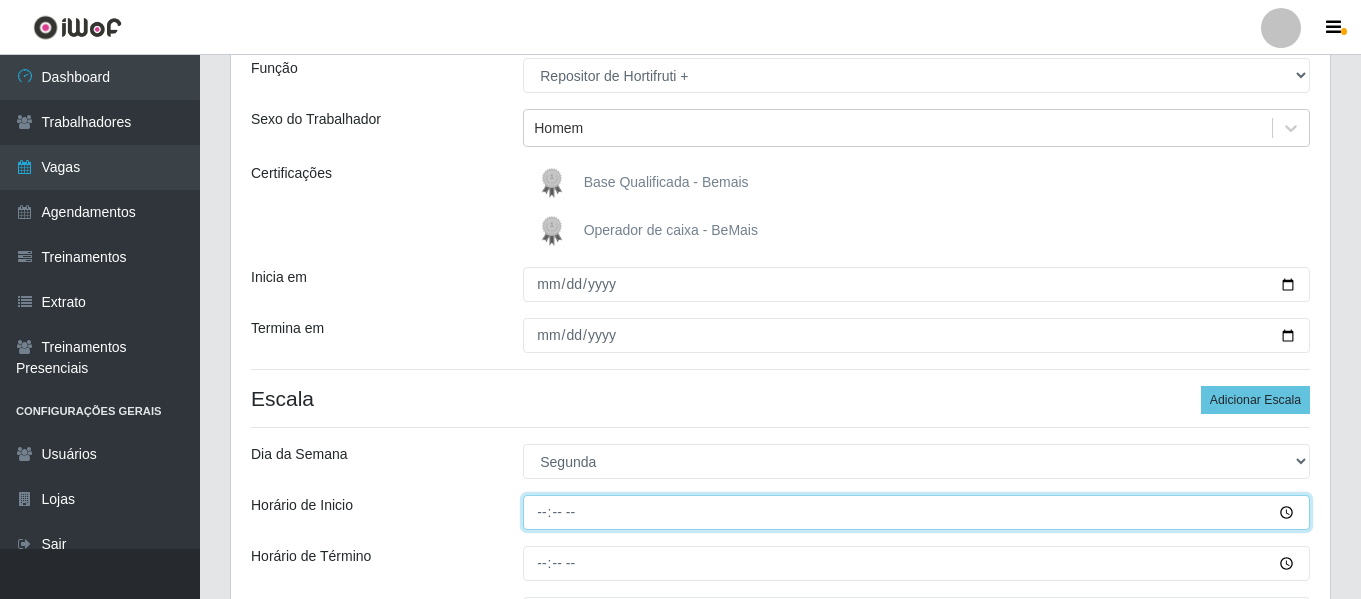 click on "Horário de Inicio" at bounding box center [916, 512] 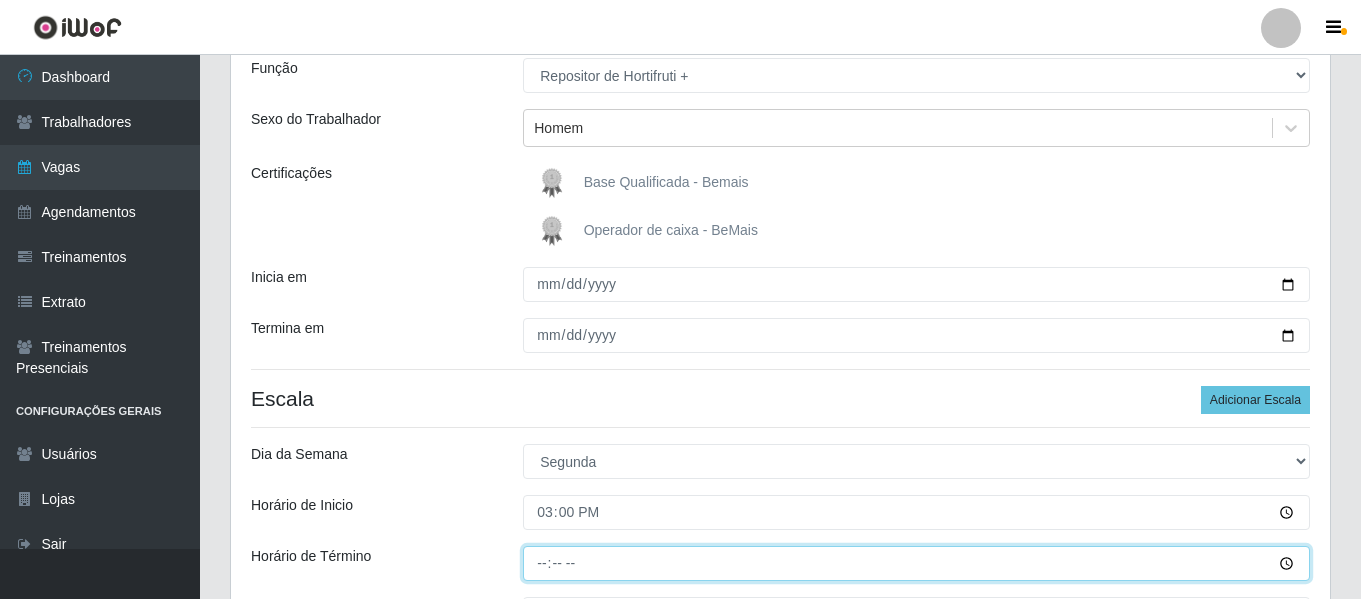 click on "Horário de Término" at bounding box center (916, 563) 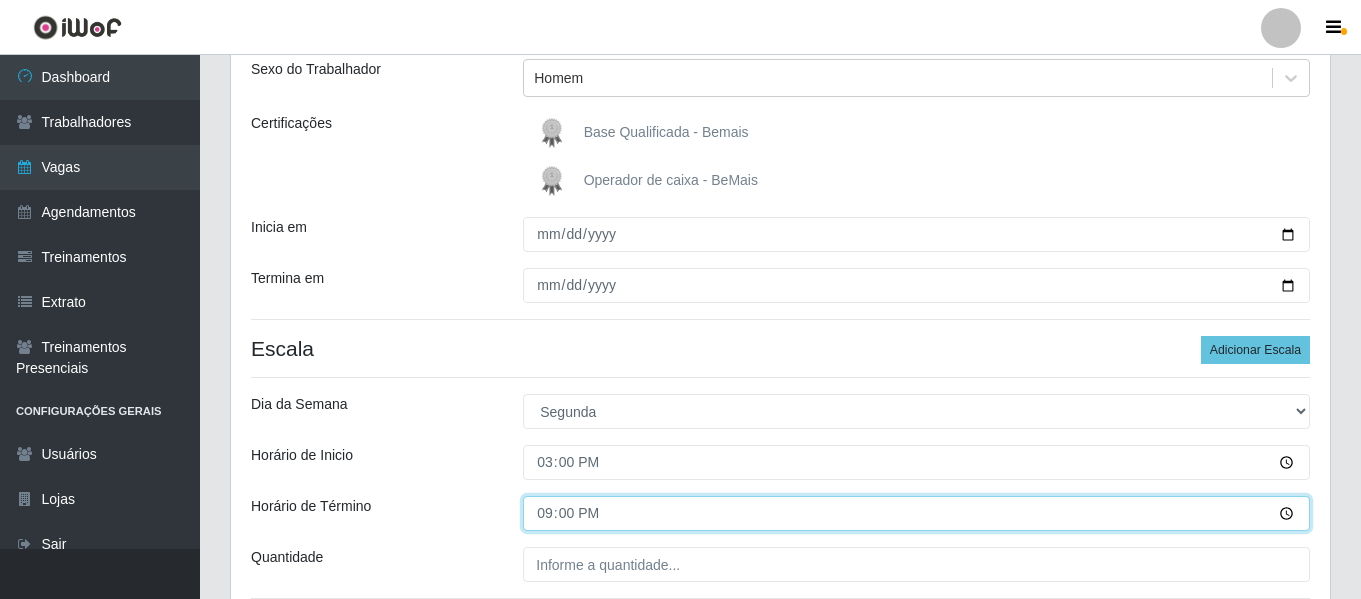 scroll, scrollTop: 406, scrollLeft: 0, axis: vertical 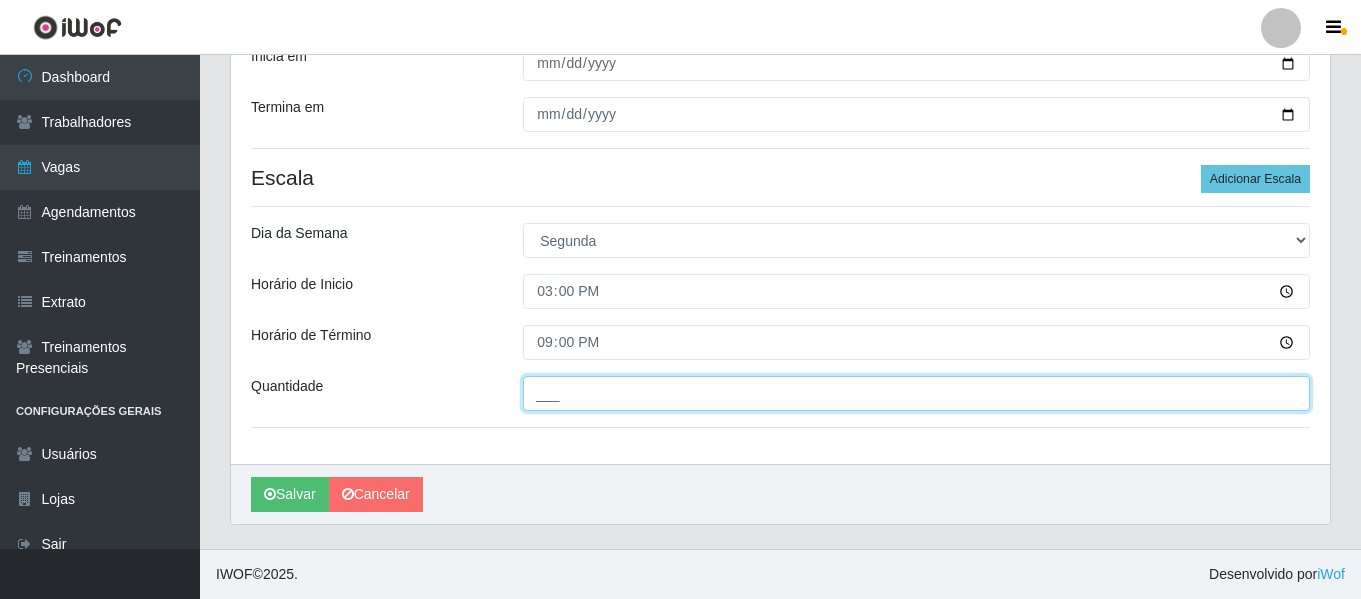 click on "___" at bounding box center [916, 393] 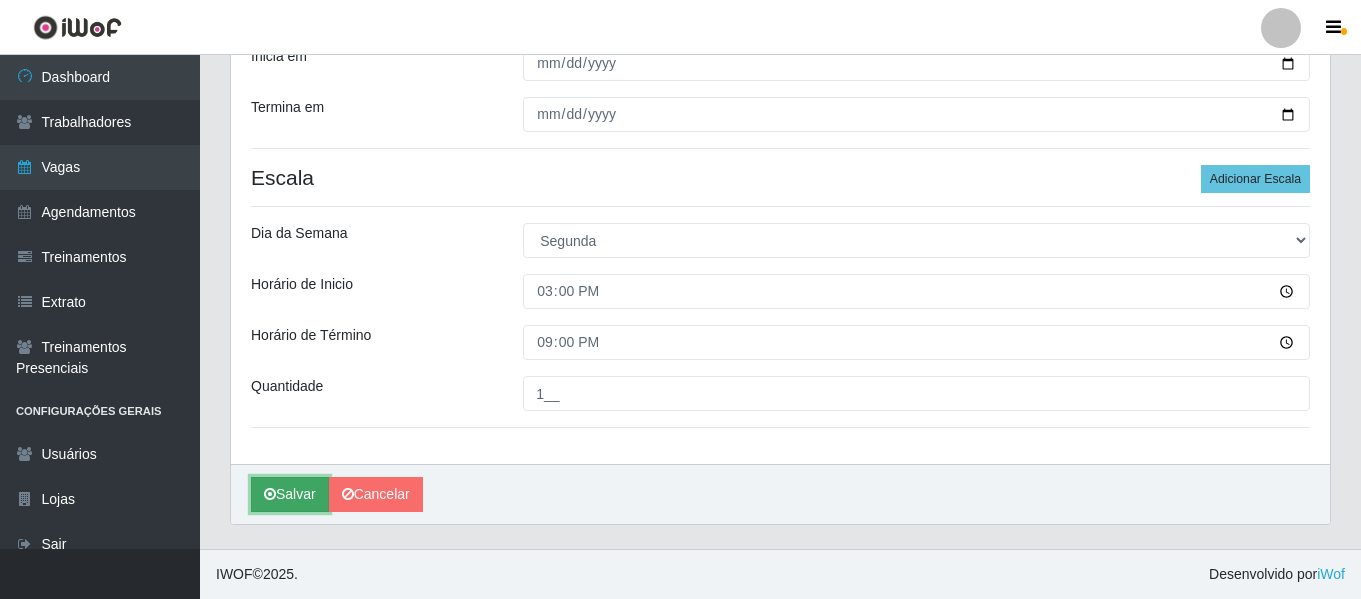 click on "Salvar" at bounding box center (290, 494) 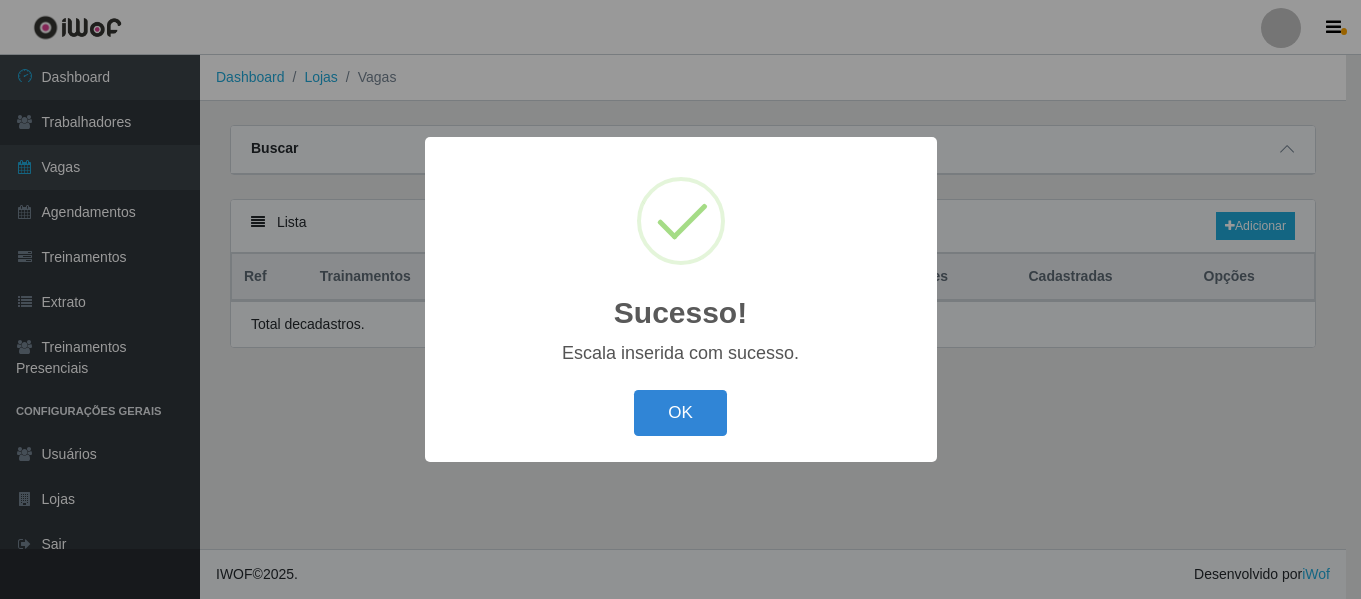 scroll, scrollTop: 0, scrollLeft: 0, axis: both 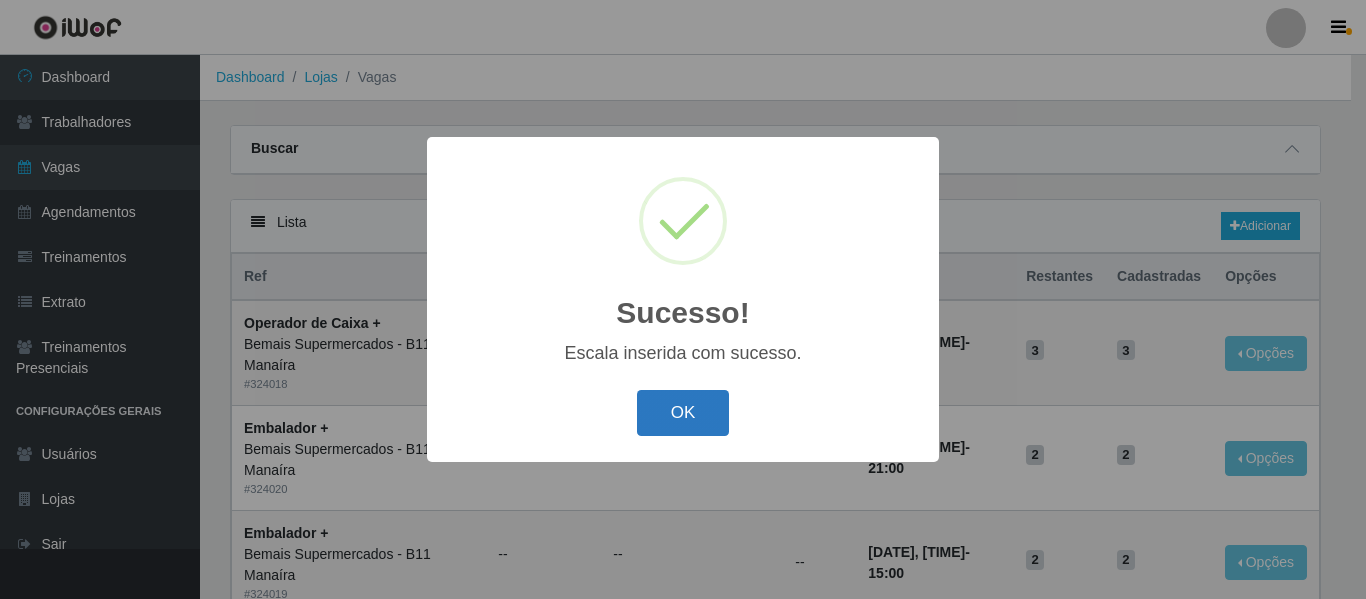 click on "OK" at bounding box center (683, 413) 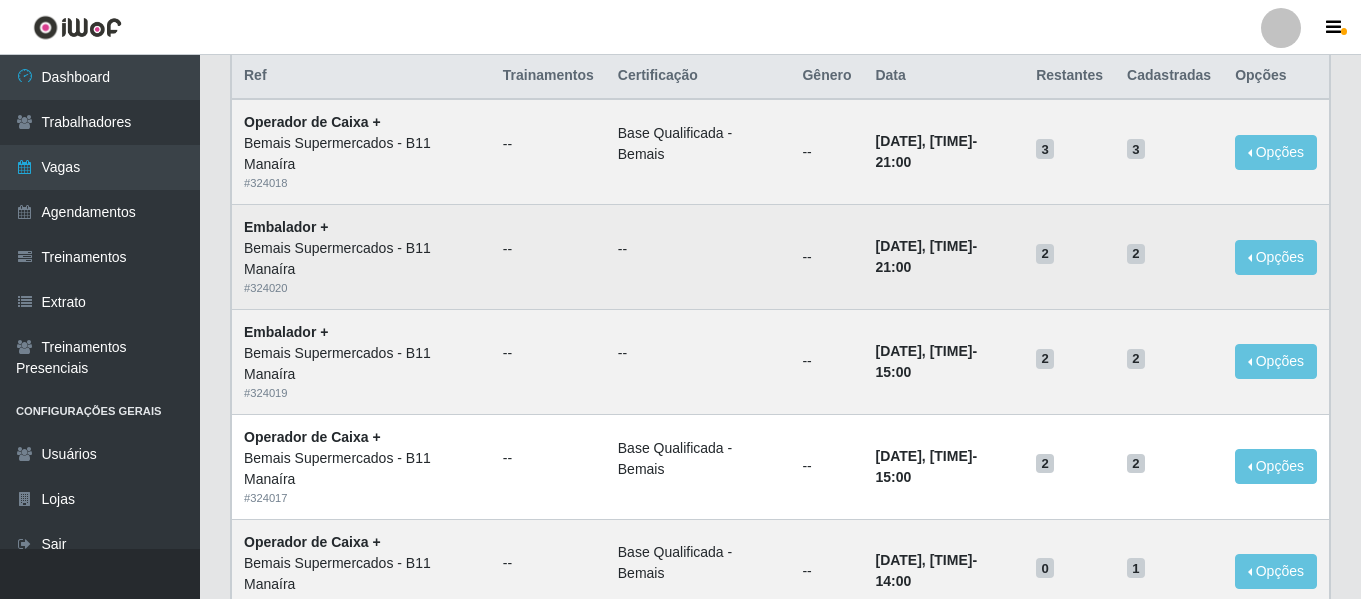 scroll, scrollTop: 0, scrollLeft: 0, axis: both 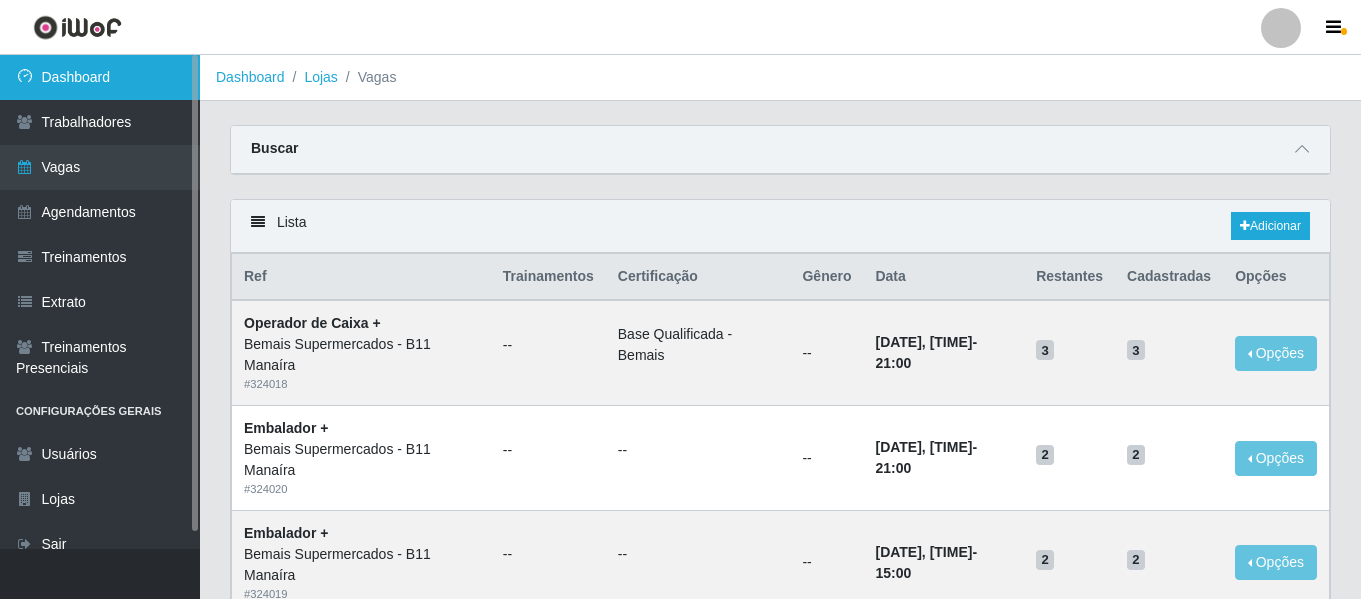 click on "Dashboard" at bounding box center [100, 77] 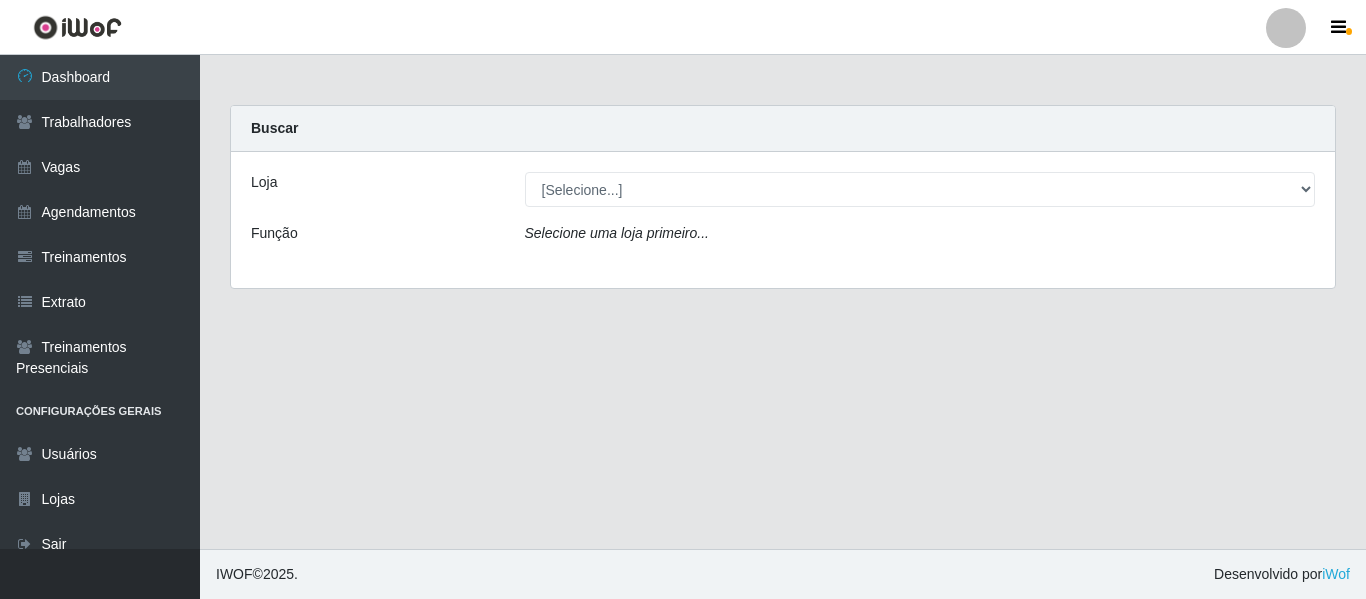 click on "Loja [Selecione...] Bemais Supermercados - B11 [CITY] Função Selecione uma loja primeiro..." at bounding box center (783, 220) 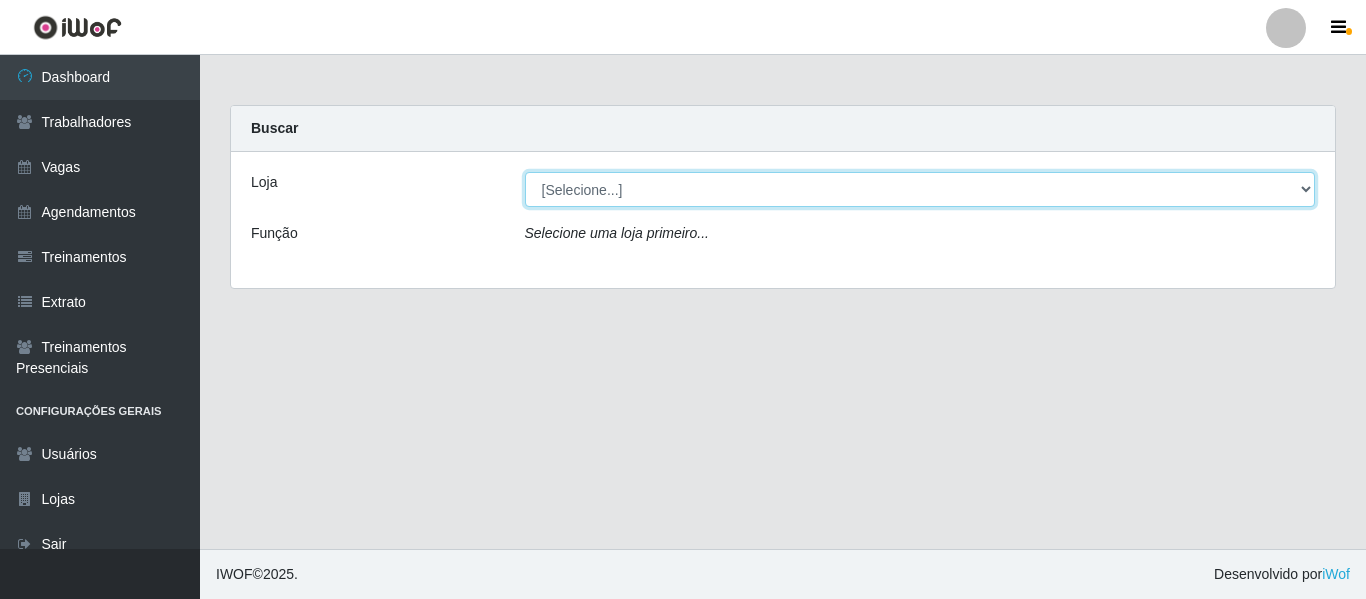 click on "[Selecione...] Bemais Supermercados - B11 Manaíra" at bounding box center [920, 189] 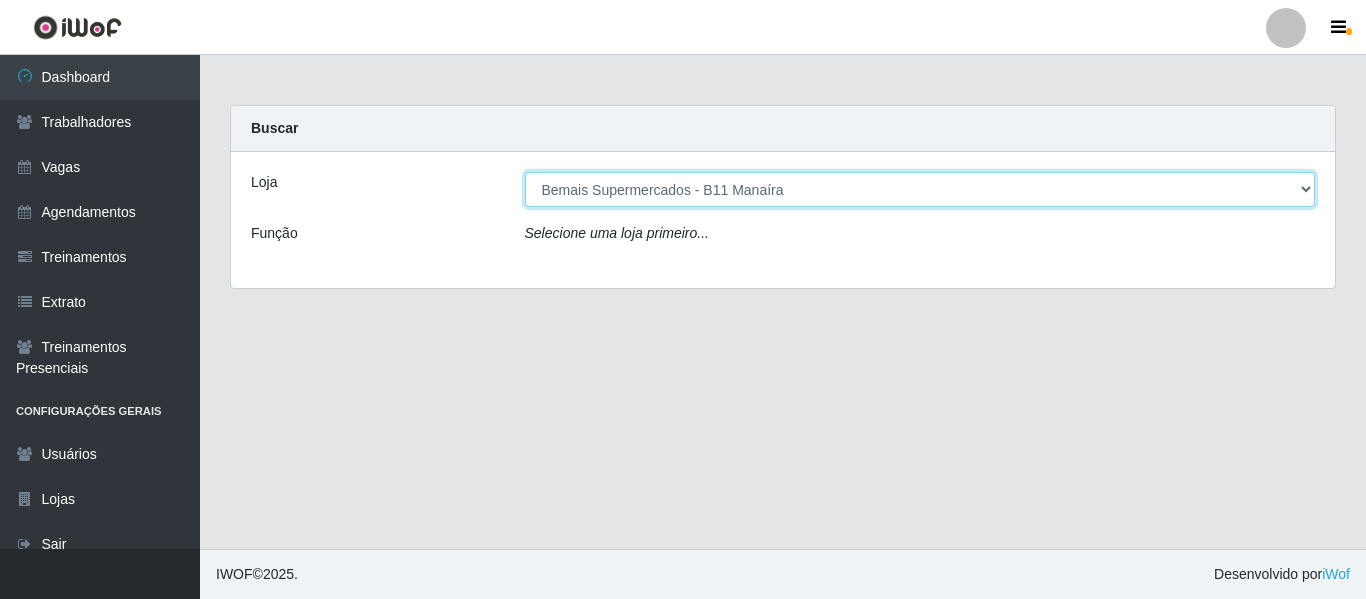 click on "[Selecione...] Bemais Supermercados - B11 Manaíra" at bounding box center [920, 189] 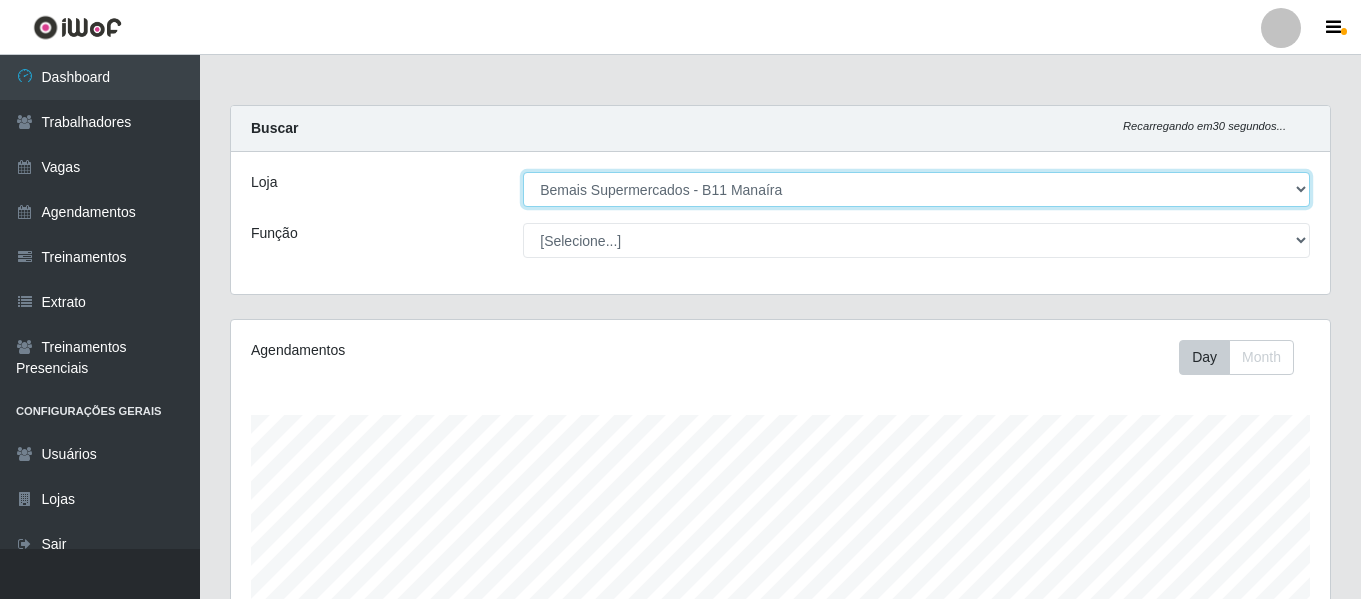 scroll, scrollTop: 999585, scrollLeft: 998901, axis: both 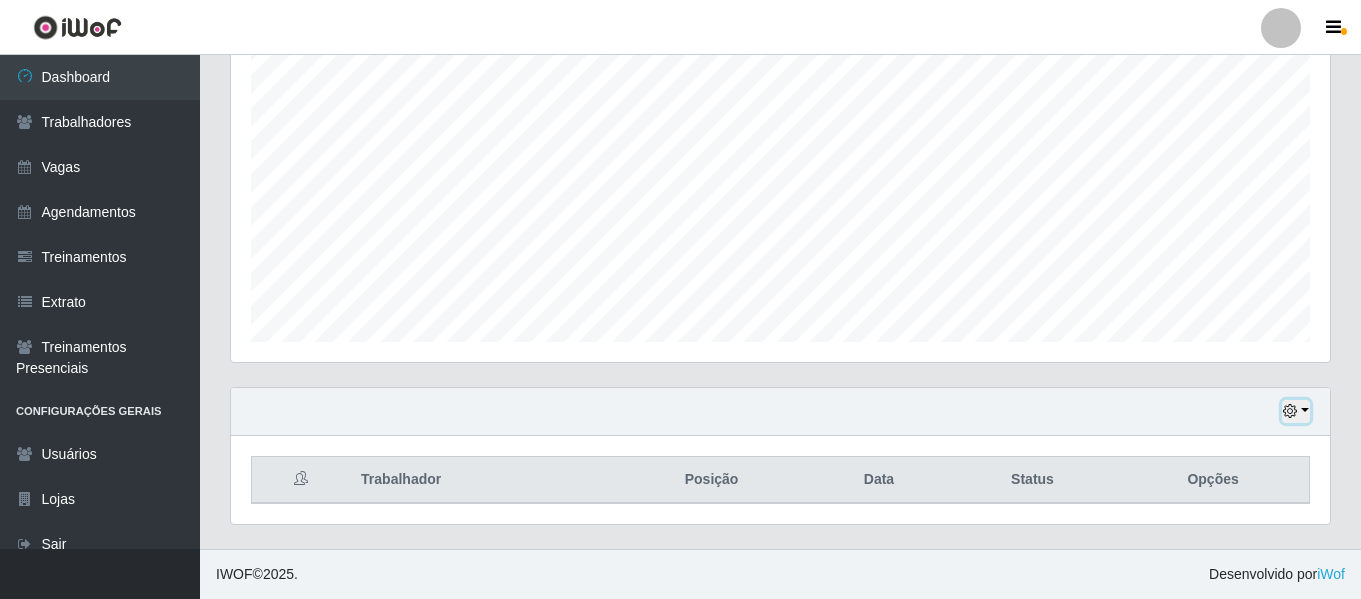 click at bounding box center (1296, 411) 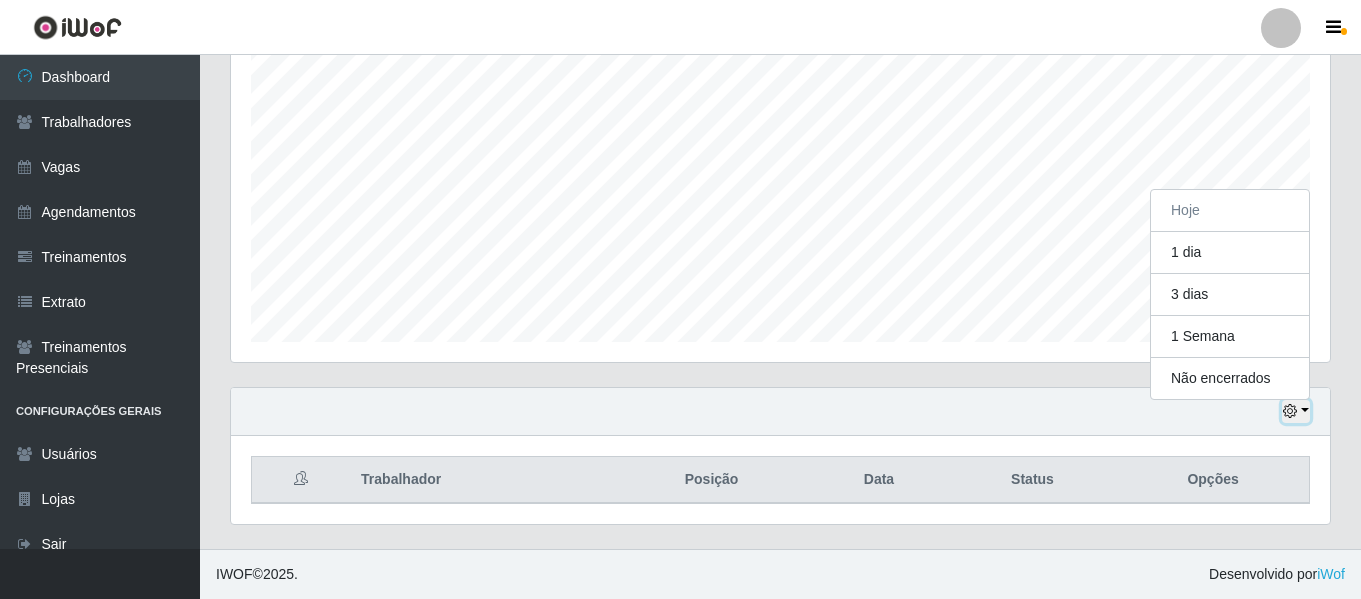 scroll, scrollTop: 415, scrollLeft: 1099, axis: both 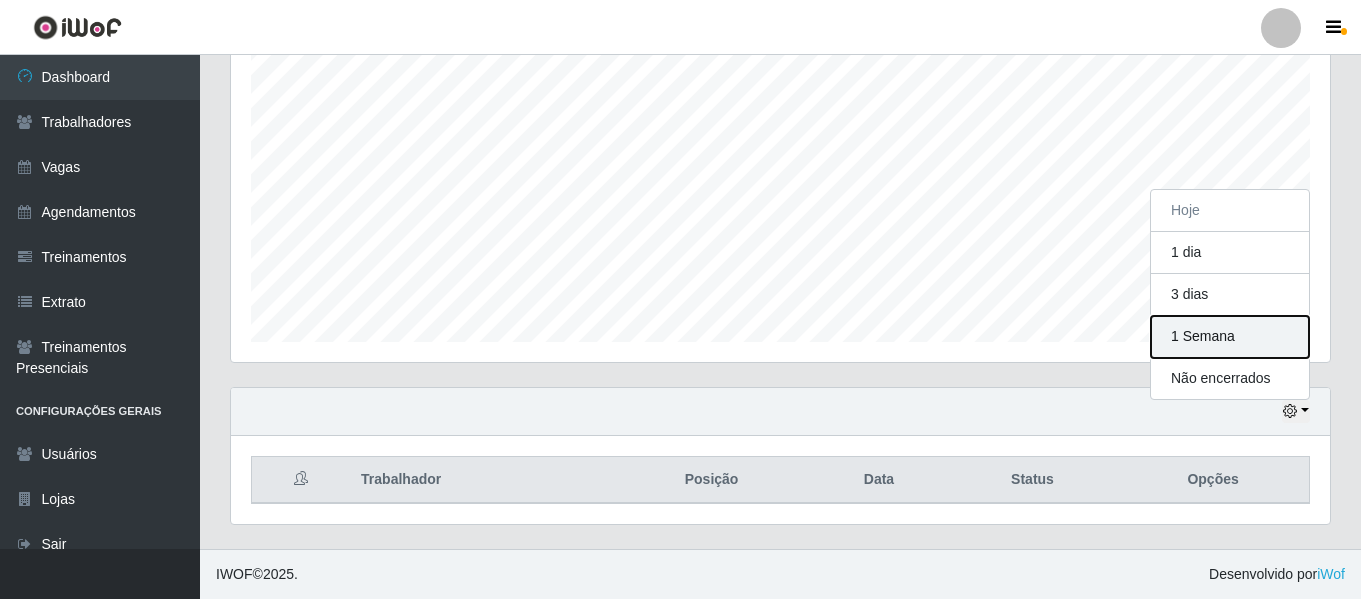 click on "1 Semana" at bounding box center [1230, 337] 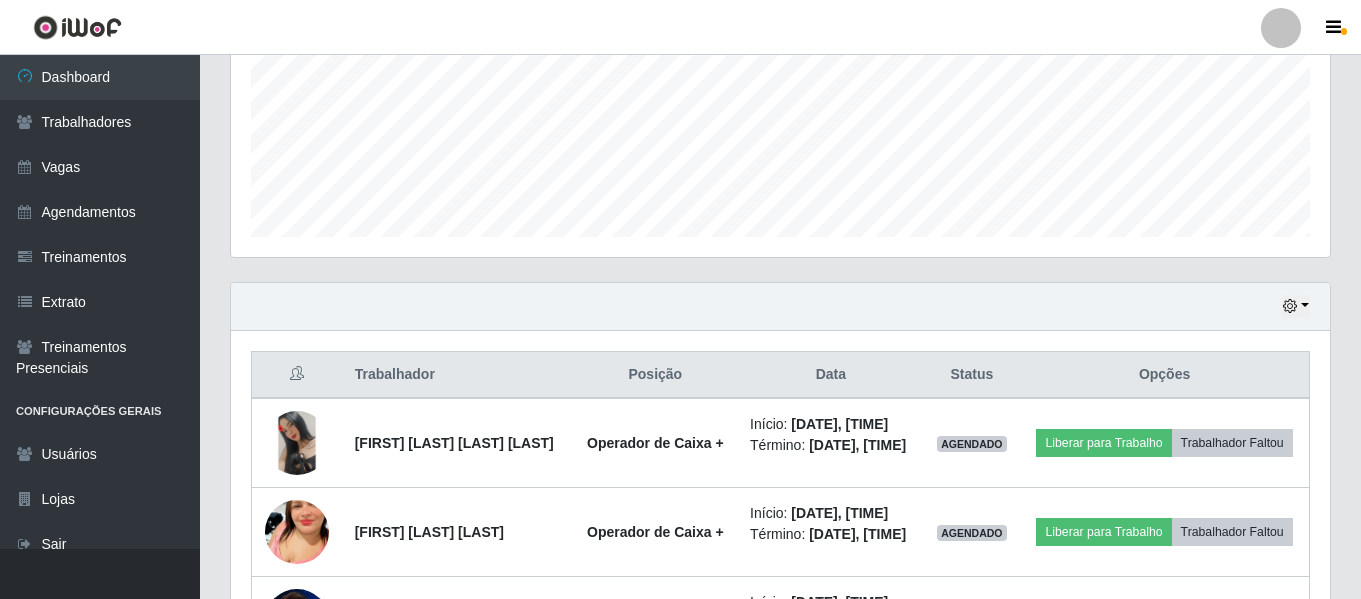 scroll, scrollTop: 373, scrollLeft: 0, axis: vertical 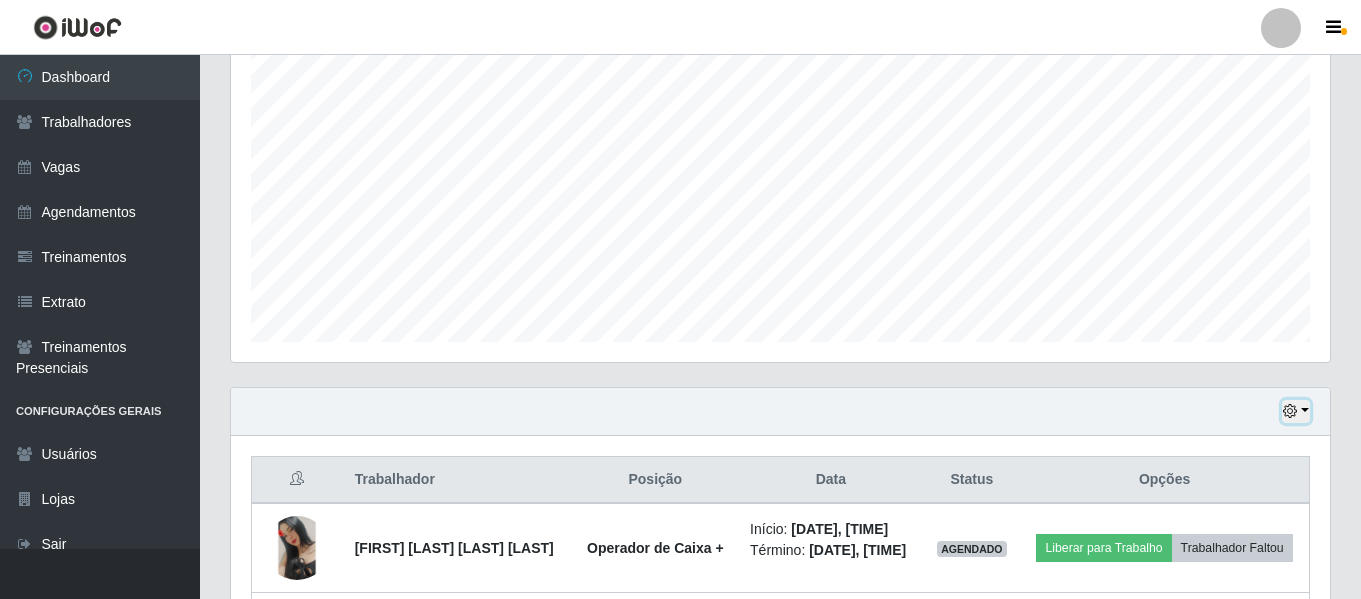 click at bounding box center [1296, 411] 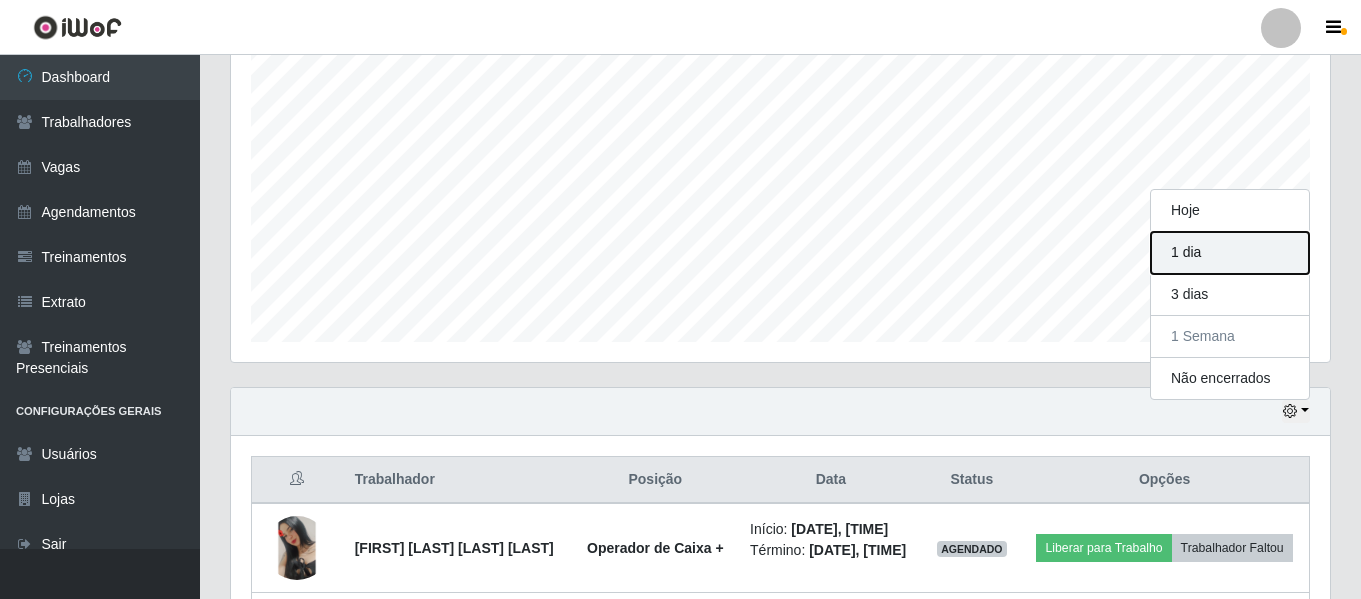 click on "1 dia" at bounding box center [1230, 253] 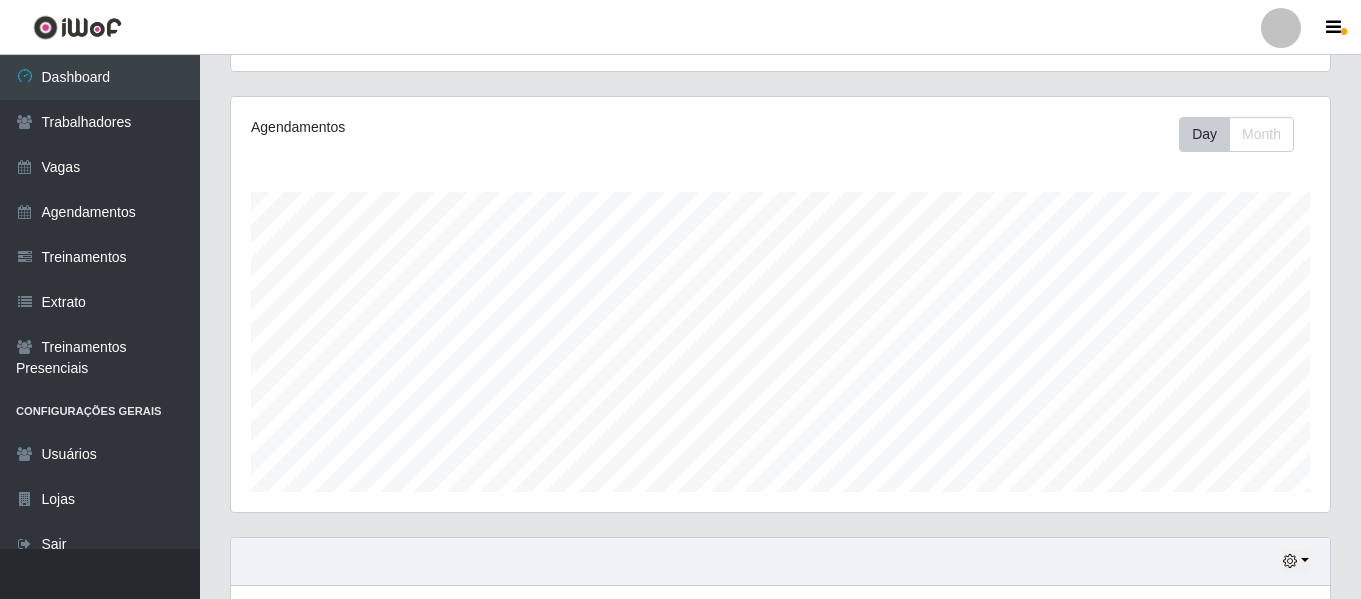 scroll, scrollTop: 373, scrollLeft: 0, axis: vertical 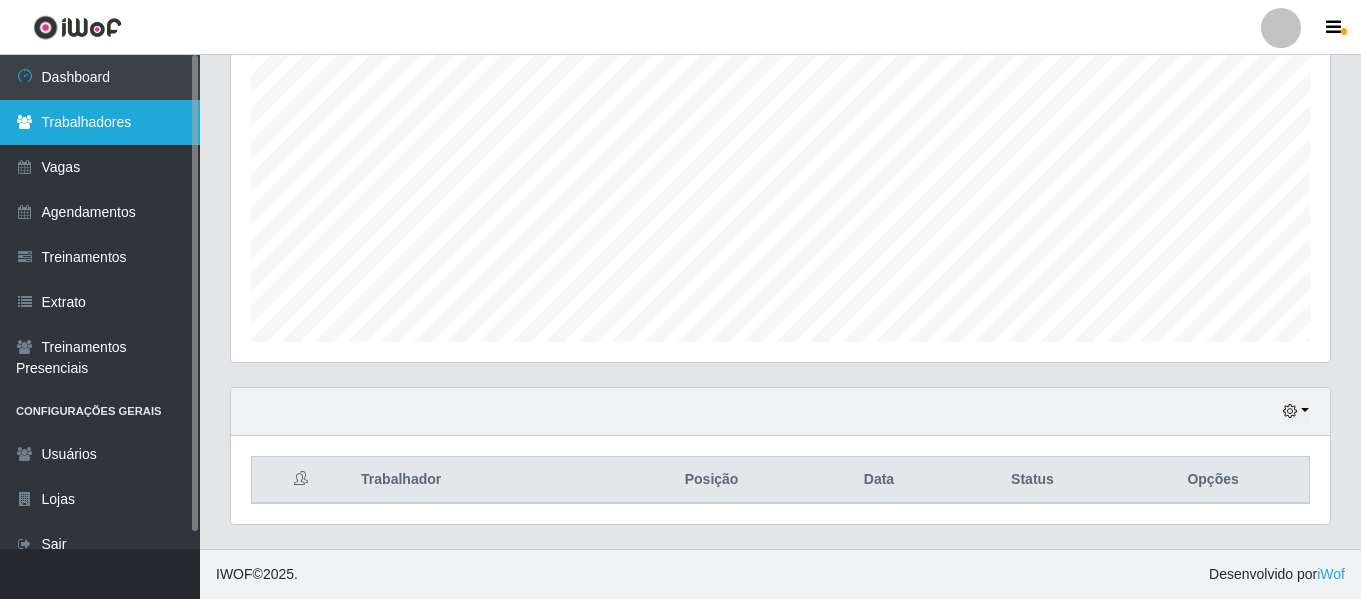 click on "Trabalhadores" at bounding box center (100, 122) 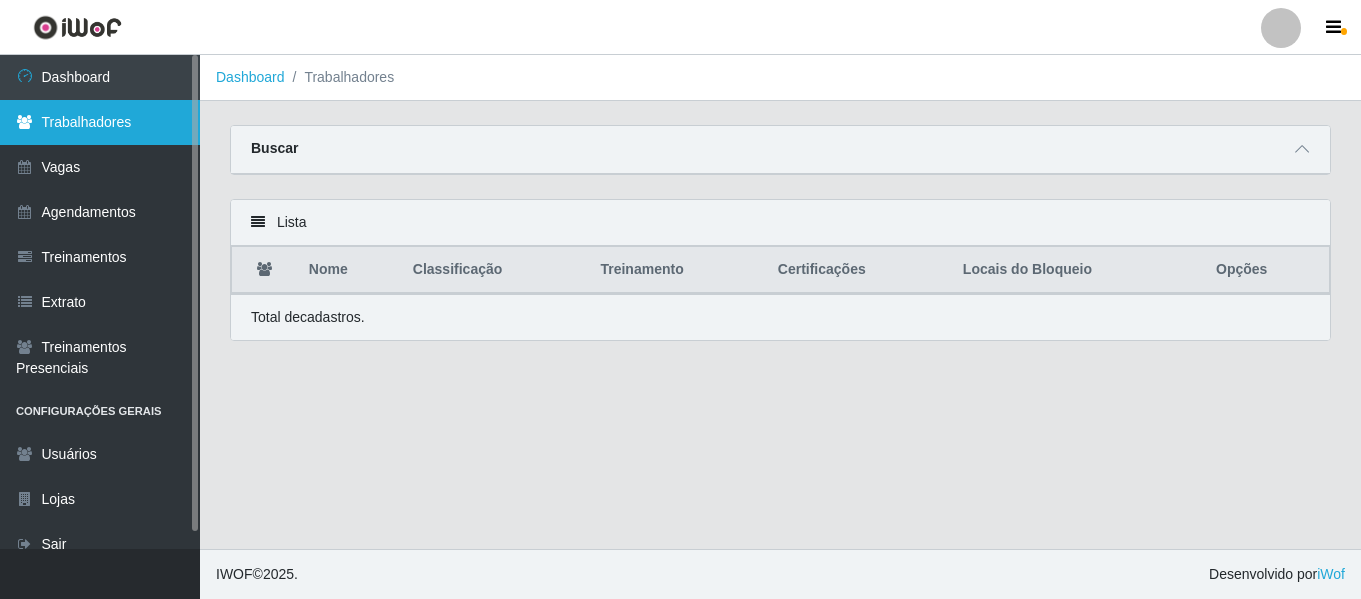 scroll, scrollTop: 0, scrollLeft: 0, axis: both 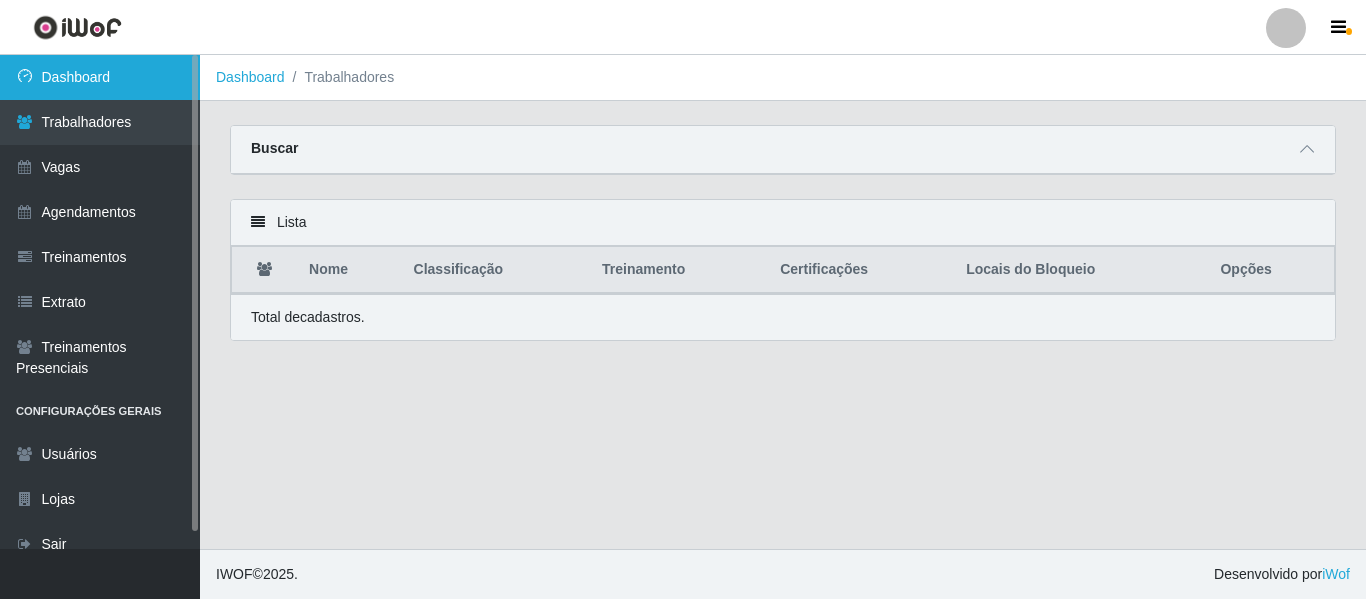 click on "Dashboard" at bounding box center [100, 77] 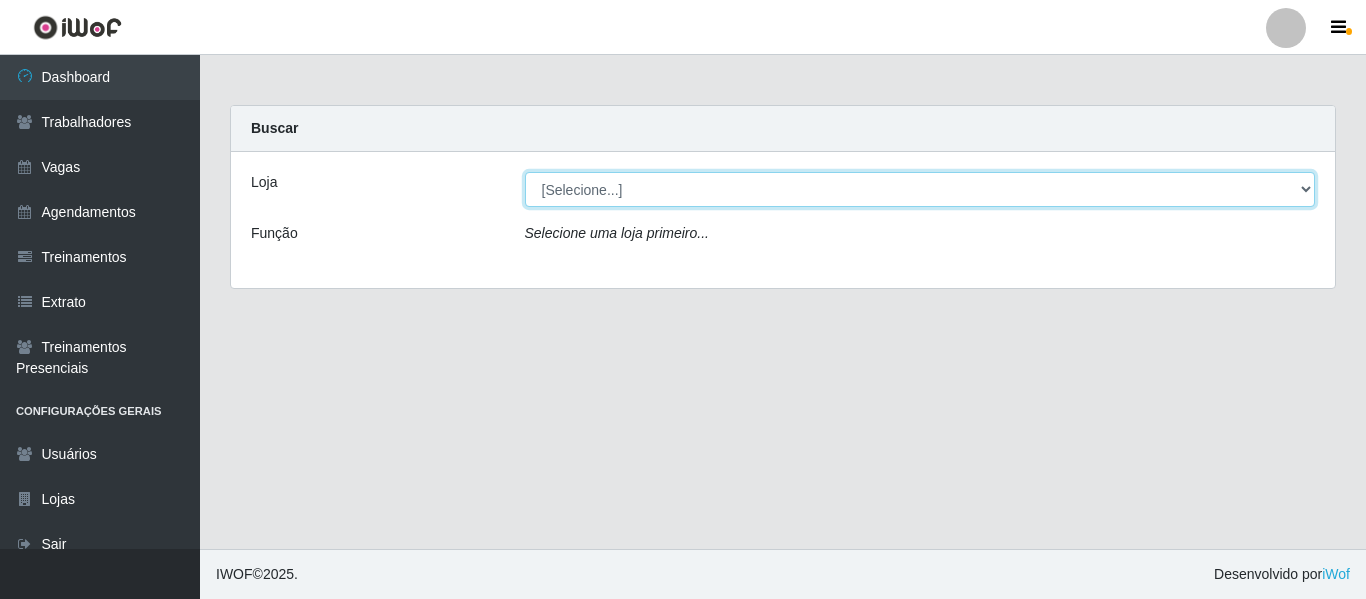 click on "[Selecione...] Bemais Supermercados - B11 Manaíra" at bounding box center (920, 189) 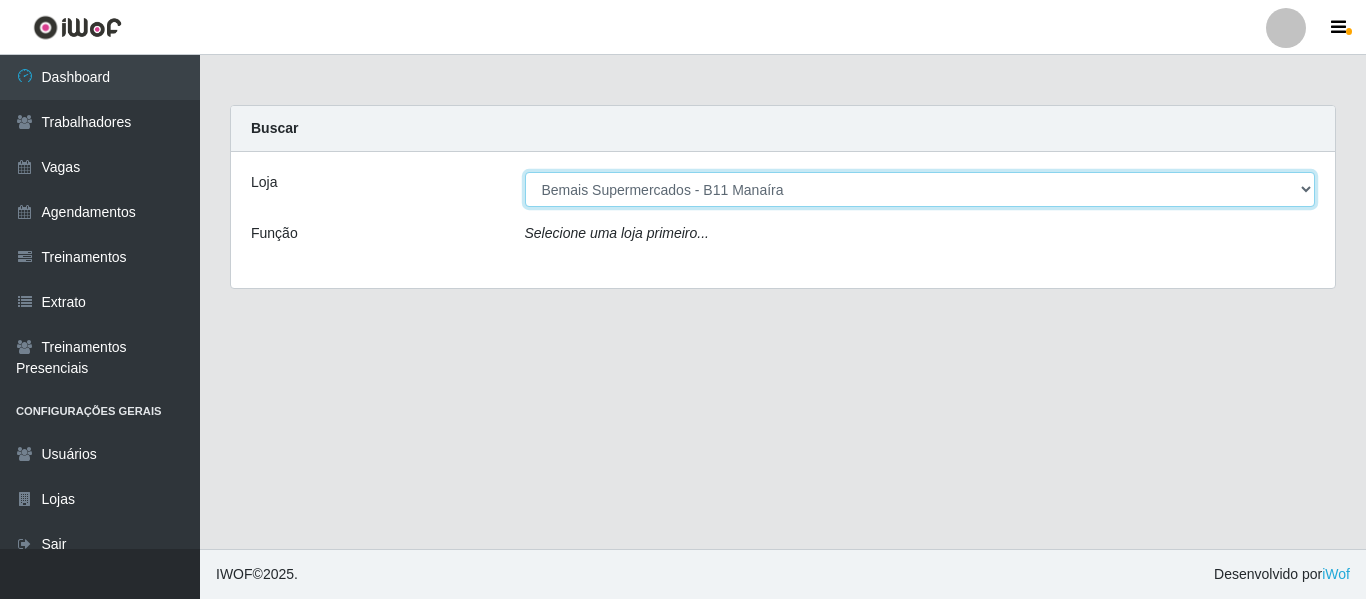 click on "[Selecione...] Bemais Supermercados - B11 Manaíra" at bounding box center (920, 189) 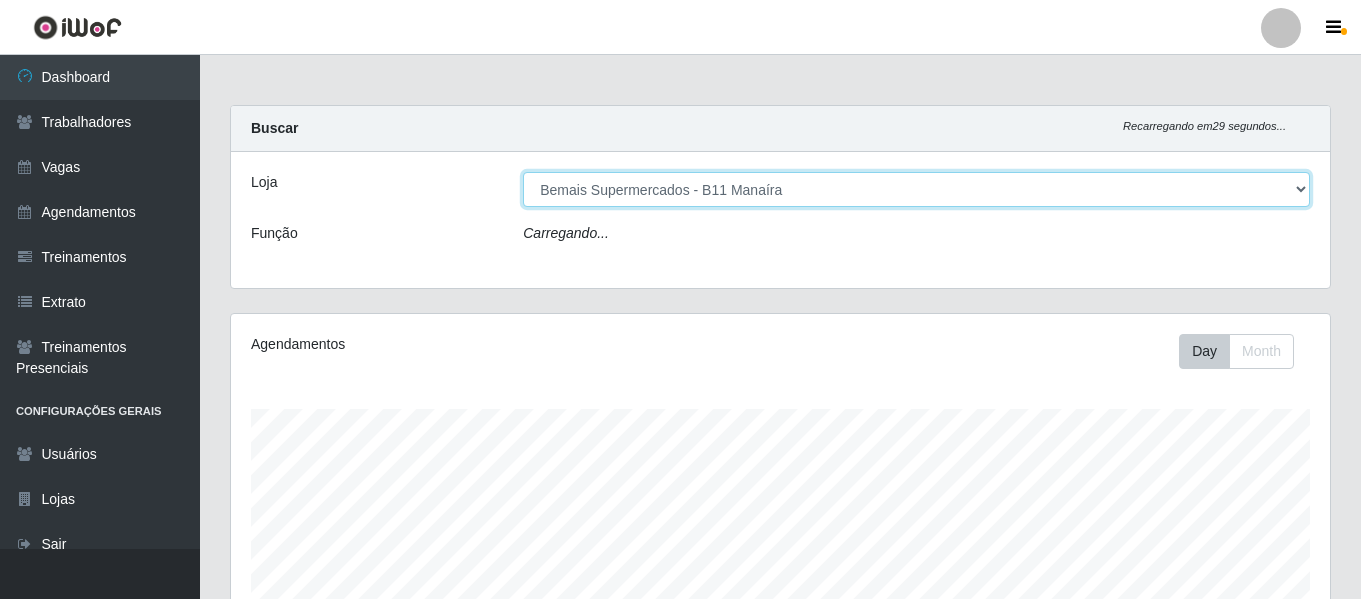 scroll, scrollTop: 999585, scrollLeft: 998901, axis: both 